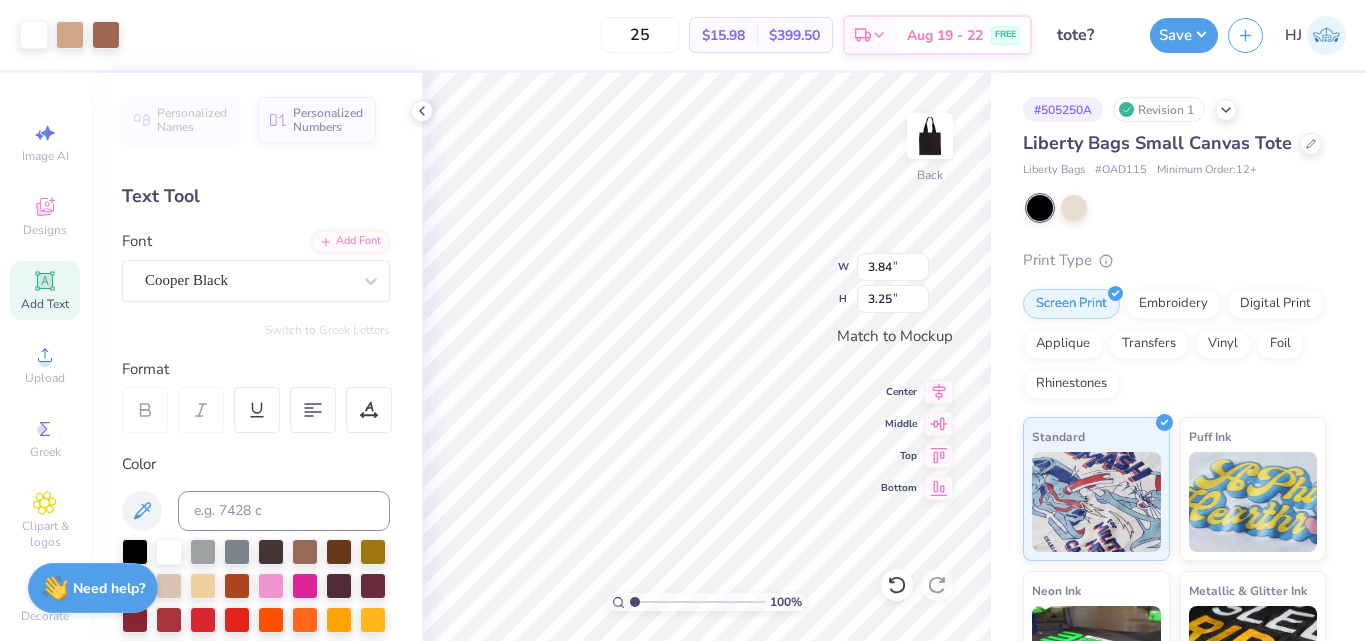 scroll, scrollTop: 0, scrollLeft: 0, axis: both 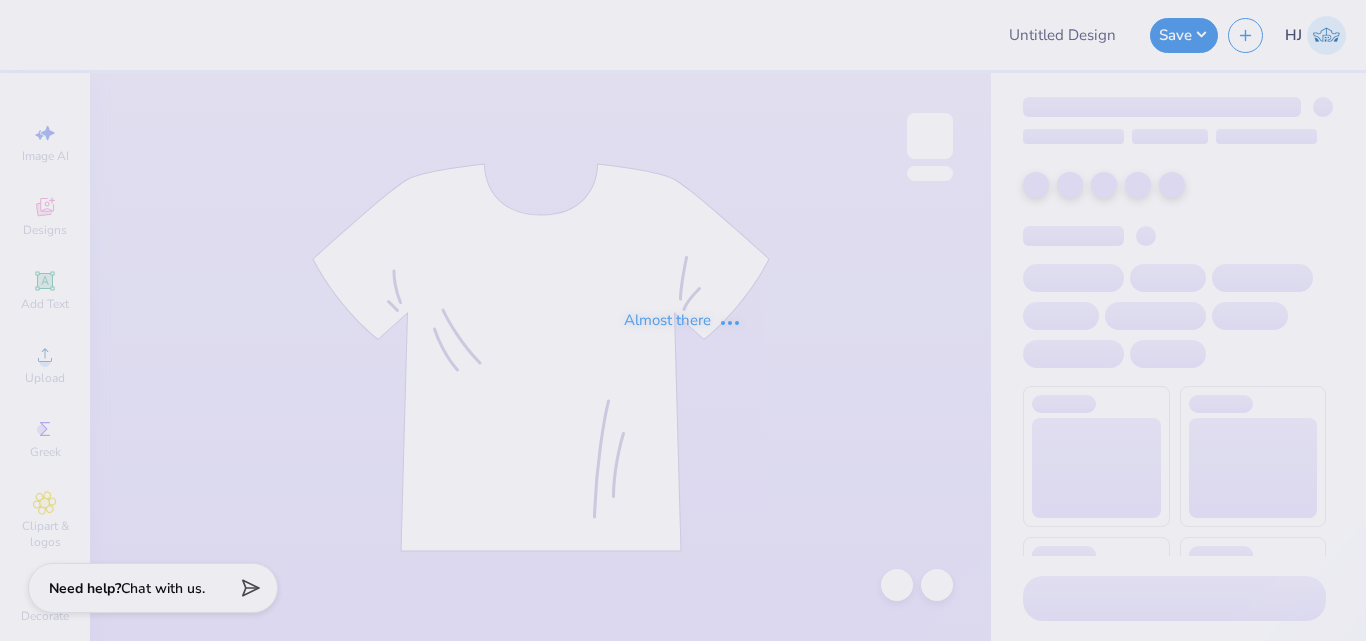 type on "Crew" 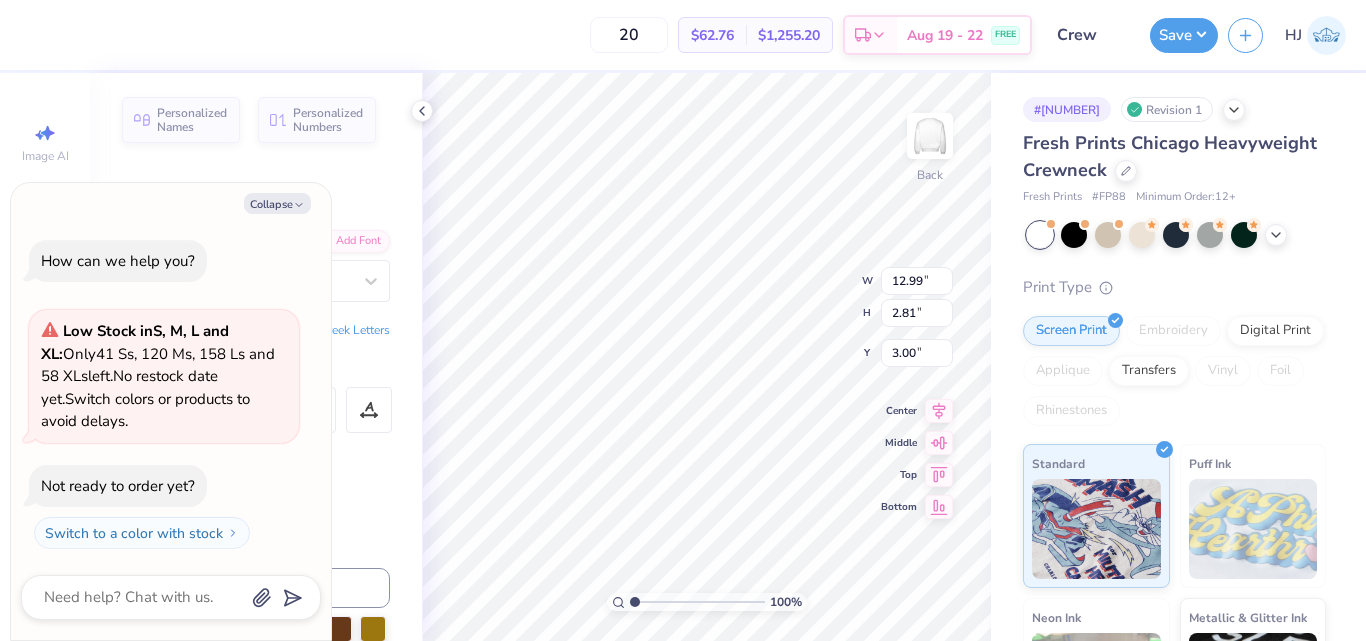 scroll, scrollTop: 17, scrollLeft: 3, axis: both 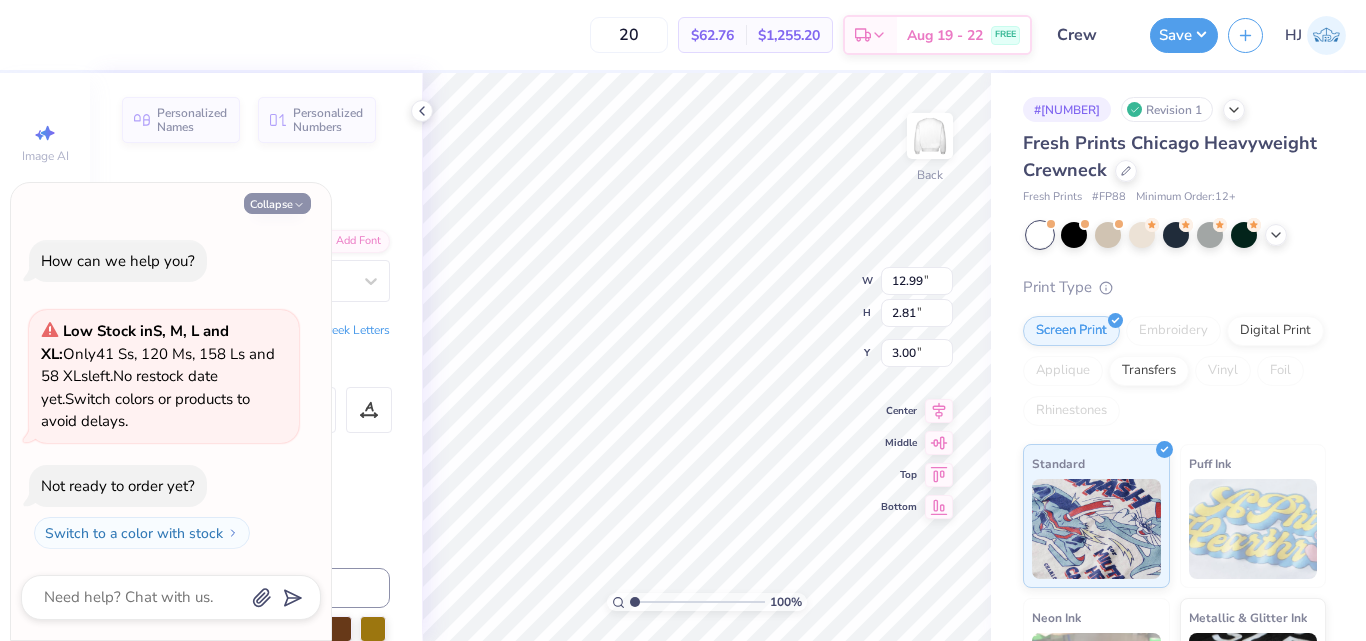 click on "Collapse" at bounding box center (277, 203) 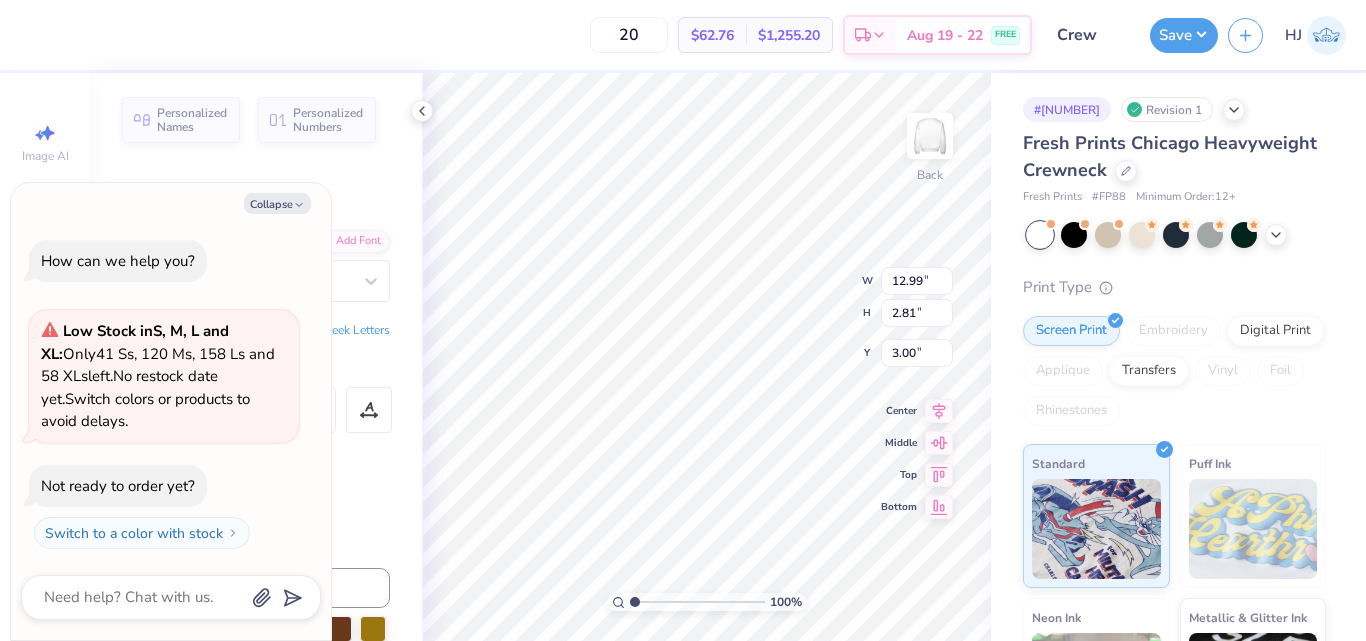 type on "x" 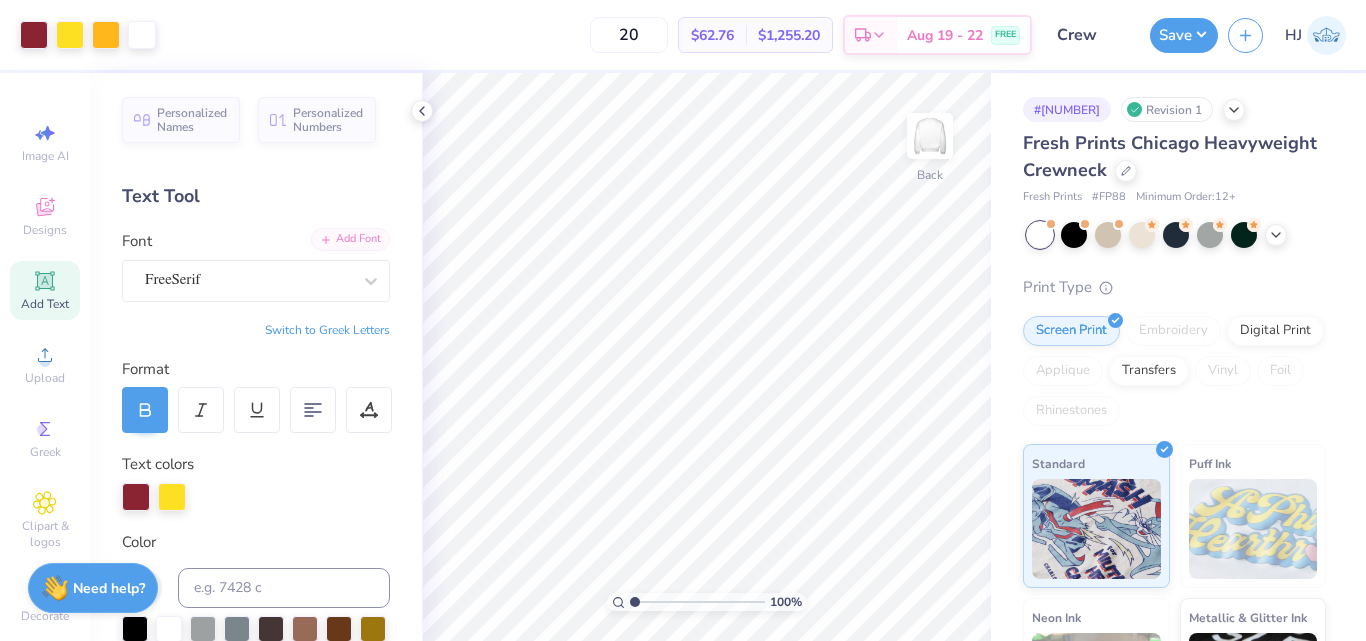 click on "Add Font" at bounding box center (350, 239) 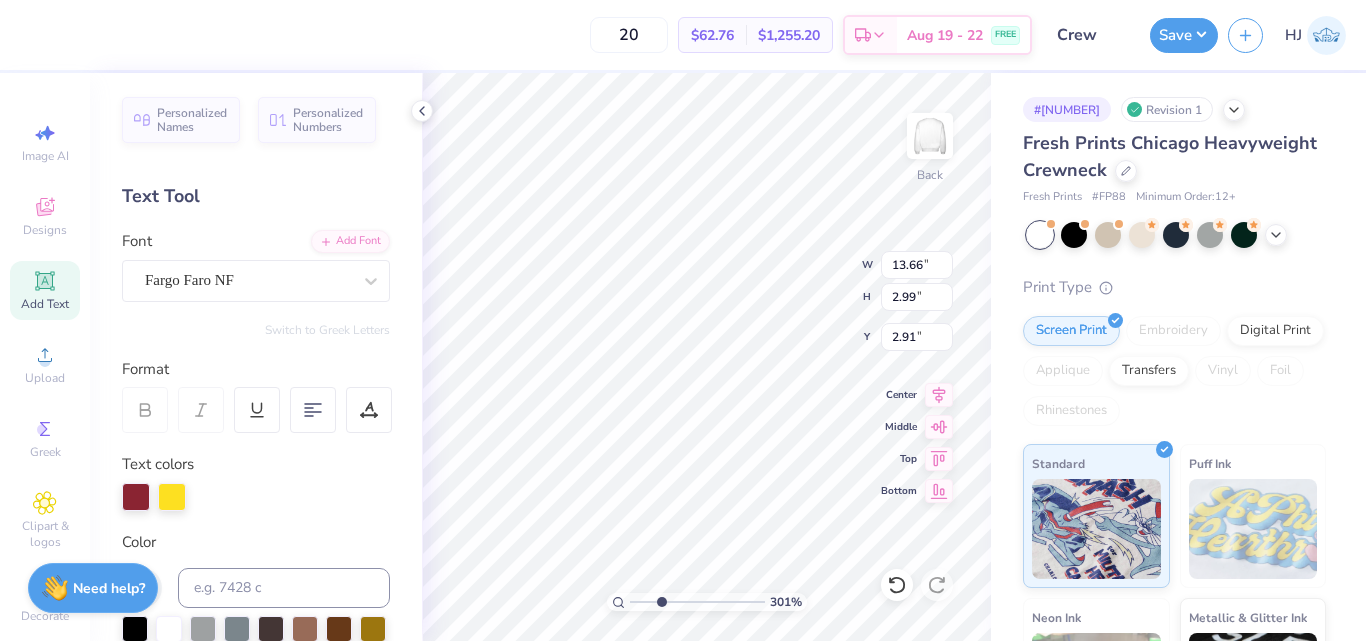 scroll, scrollTop: 17, scrollLeft: 3, axis: both 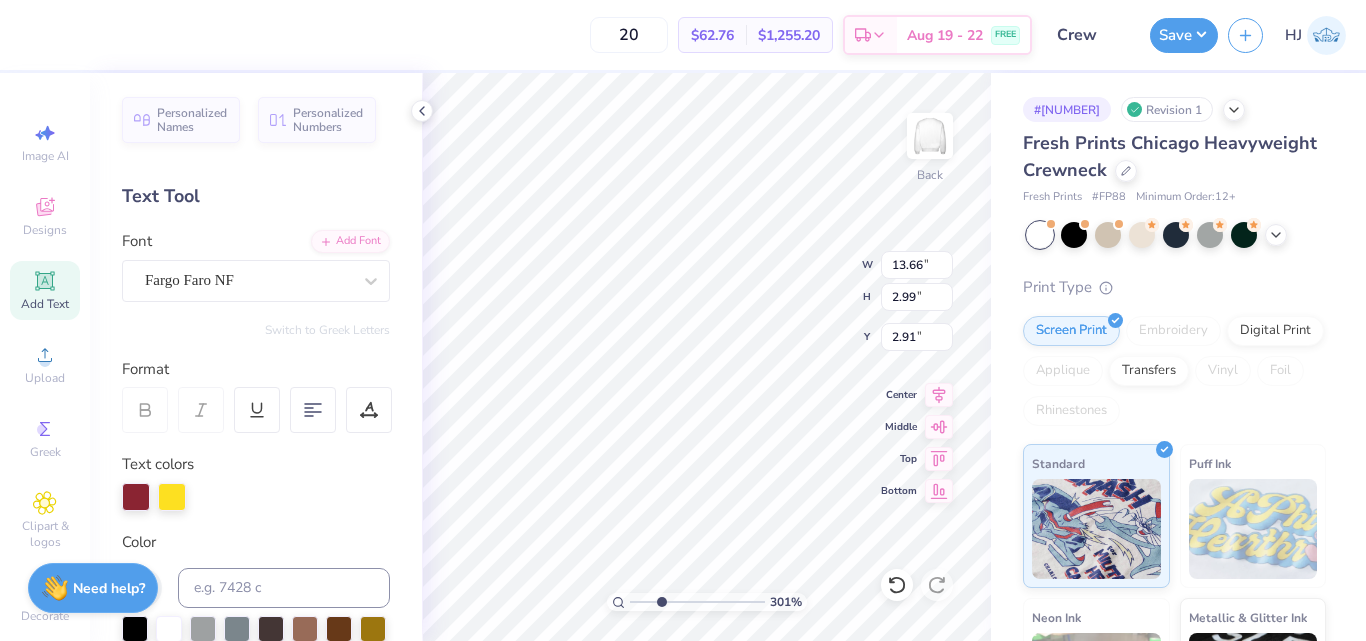 click on "$62.76 Per Item $1,255.20 Total Est. Delivery Aug 19 - 22 FREE Design Title Crew Save HJ Image AI Designs Add Text Upload Greek Clipart & logos Decorate Personalized Names Personalized Numbers Text Tool Add Font Font Fargo Faro NF Switch to Greek Letters Format Text colors Color Styles Text Shape 301 % Back W 13.66 13.66 " H 2.99 2.99 " Y 2.91 2.91 " Center Middle Top Bottom # [NUMBER] Revision 1 Fresh Prints Chicago Heavyweight Crewneck Fresh Prints # FP88 Minimum Order: 12 + Print Type Screen Print Embroidery Digital Print Applique Transfers Vinyl Foil Rhinestones Standard Puff Ink Neon Ink Metallic & Glitter Ink Glow in the Dark Ink Water based Ink Need help? Chat with us." at bounding box center [683, 320] 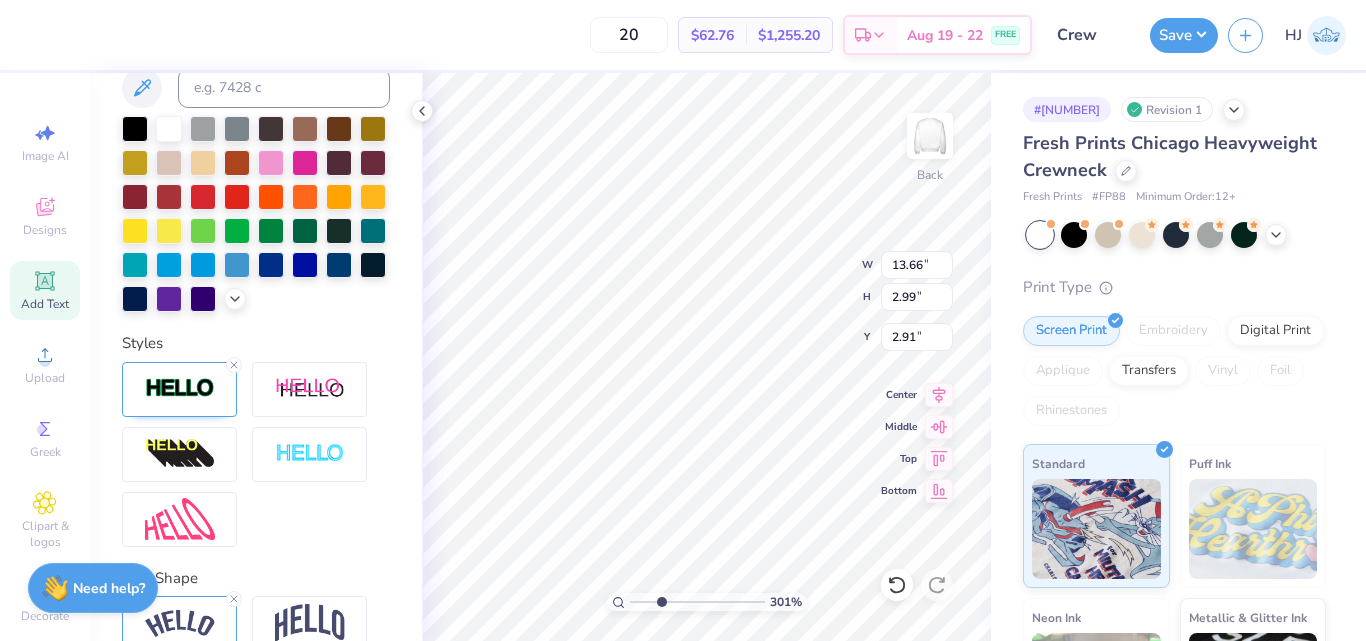 scroll, scrollTop: 600, scrollLeft: 0, axis: vertical 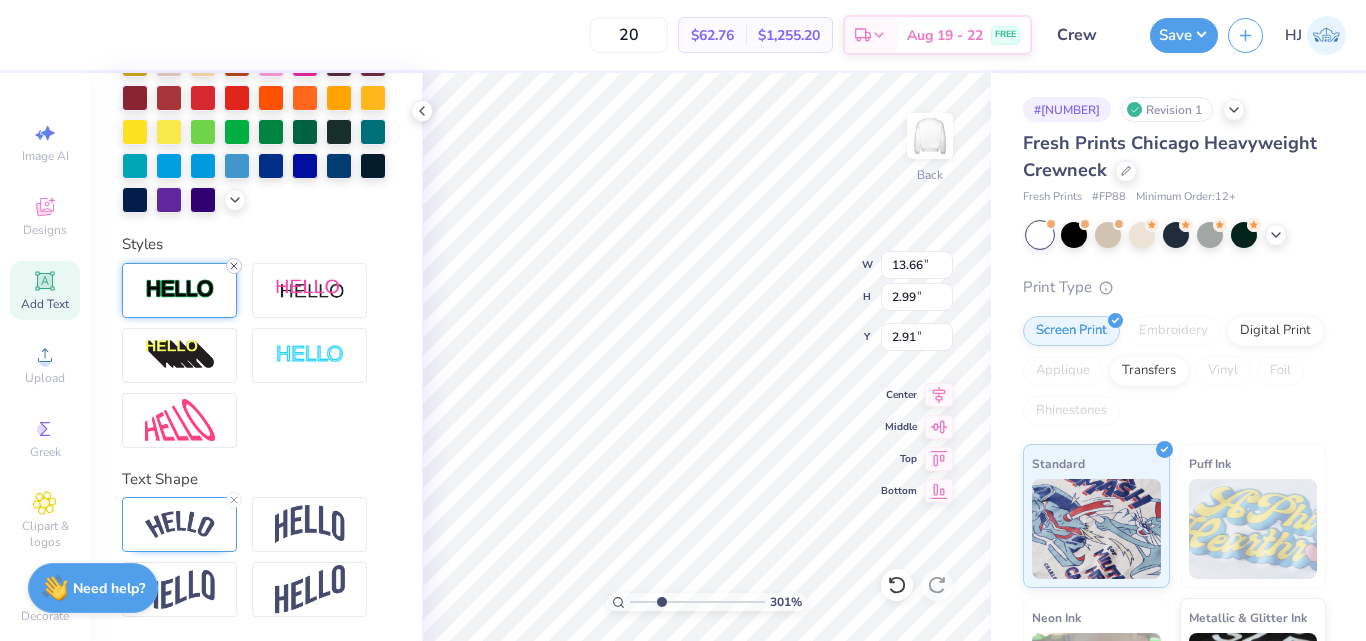 click 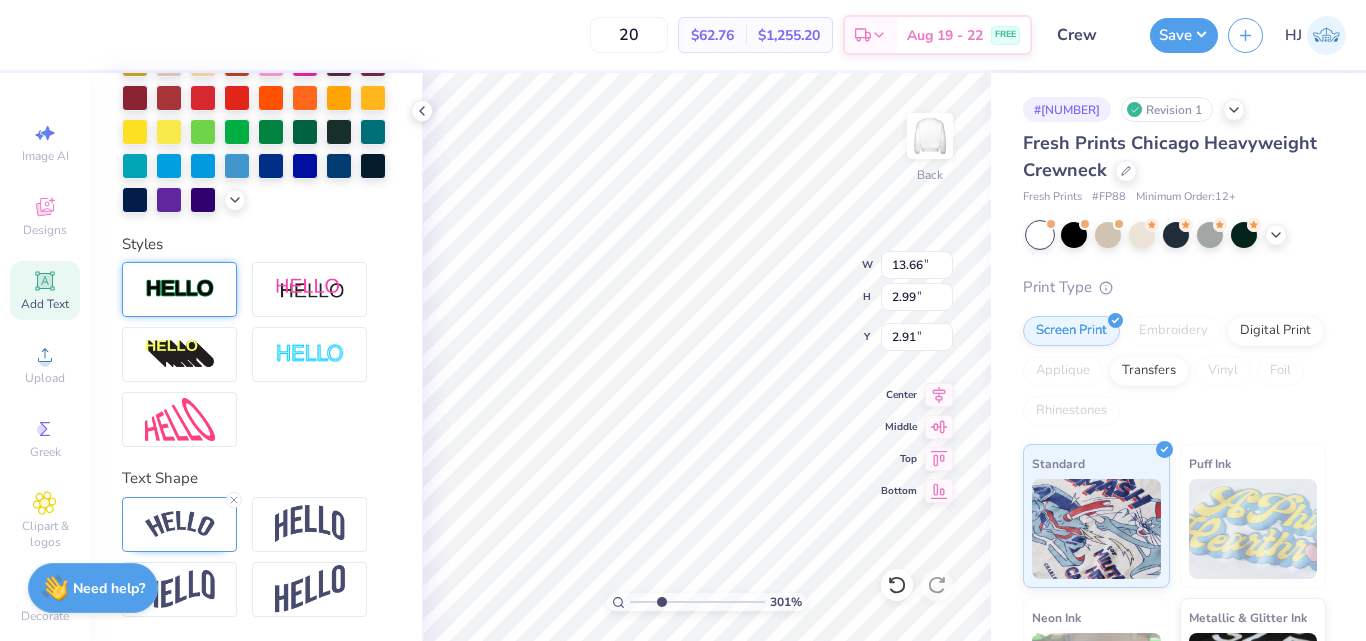 scroll, scrollTop: 523, scrollLeft: 0, axis: vertical 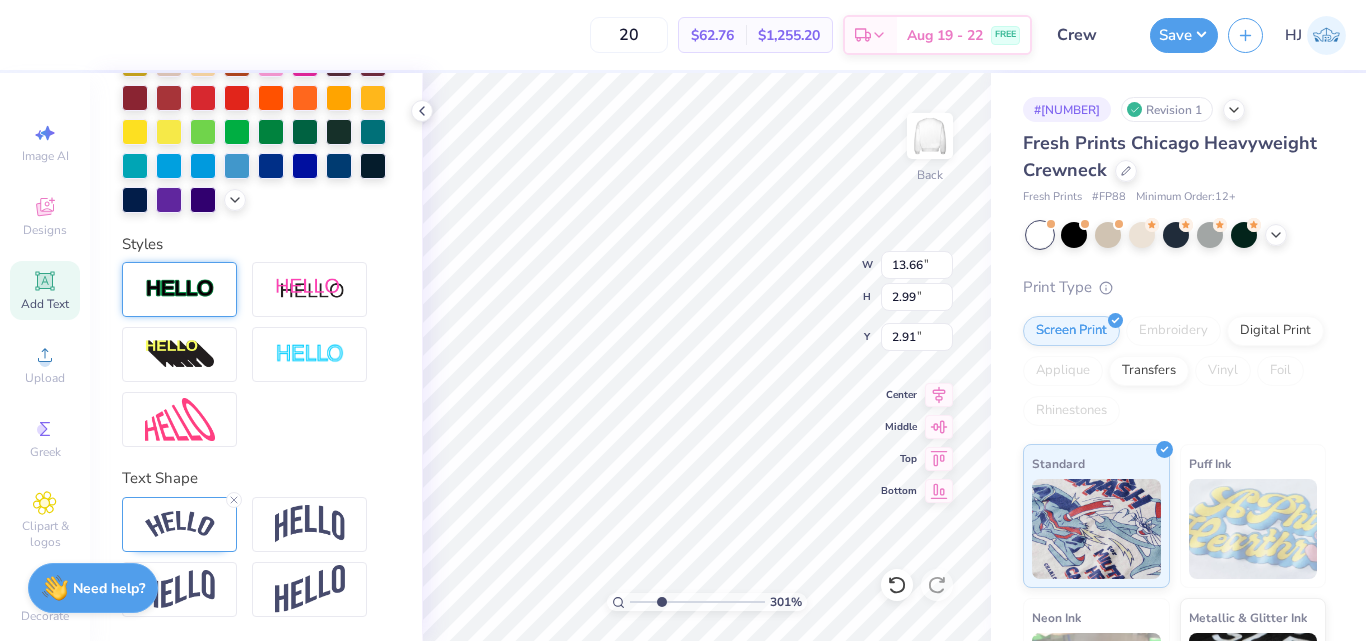 click at bounding box center (180, 289) 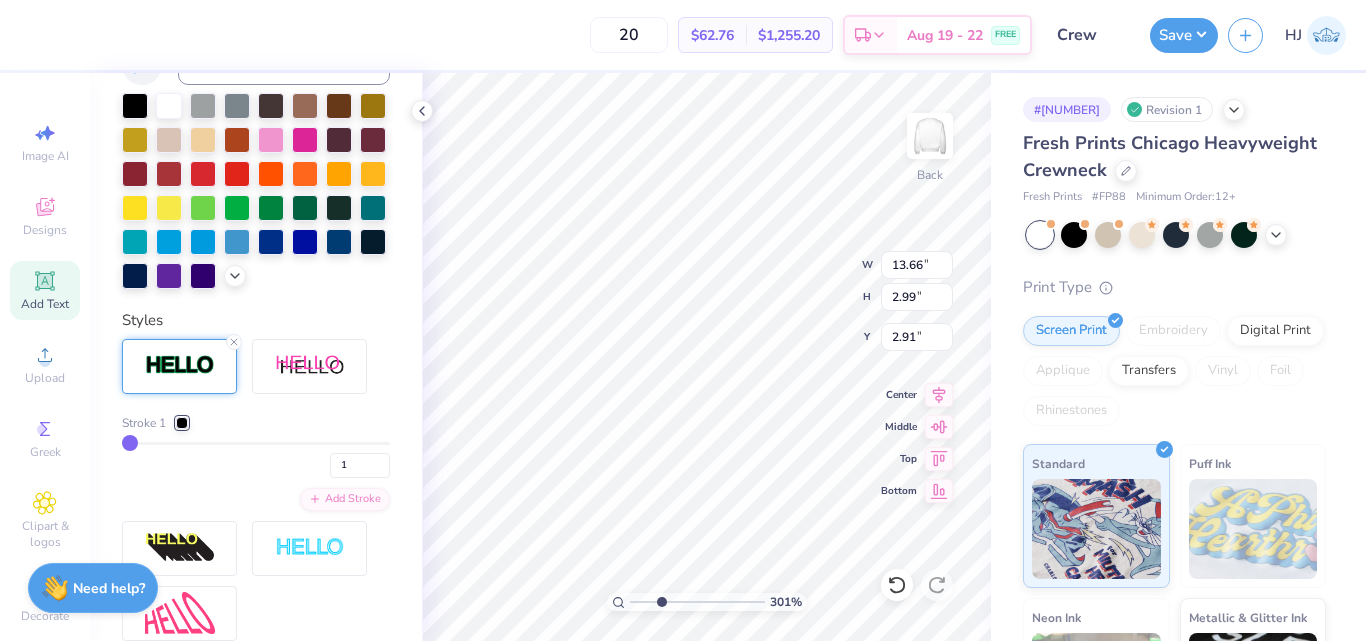 scroll, scrollTop: 600, scrollLeft: 0, axis: vertical 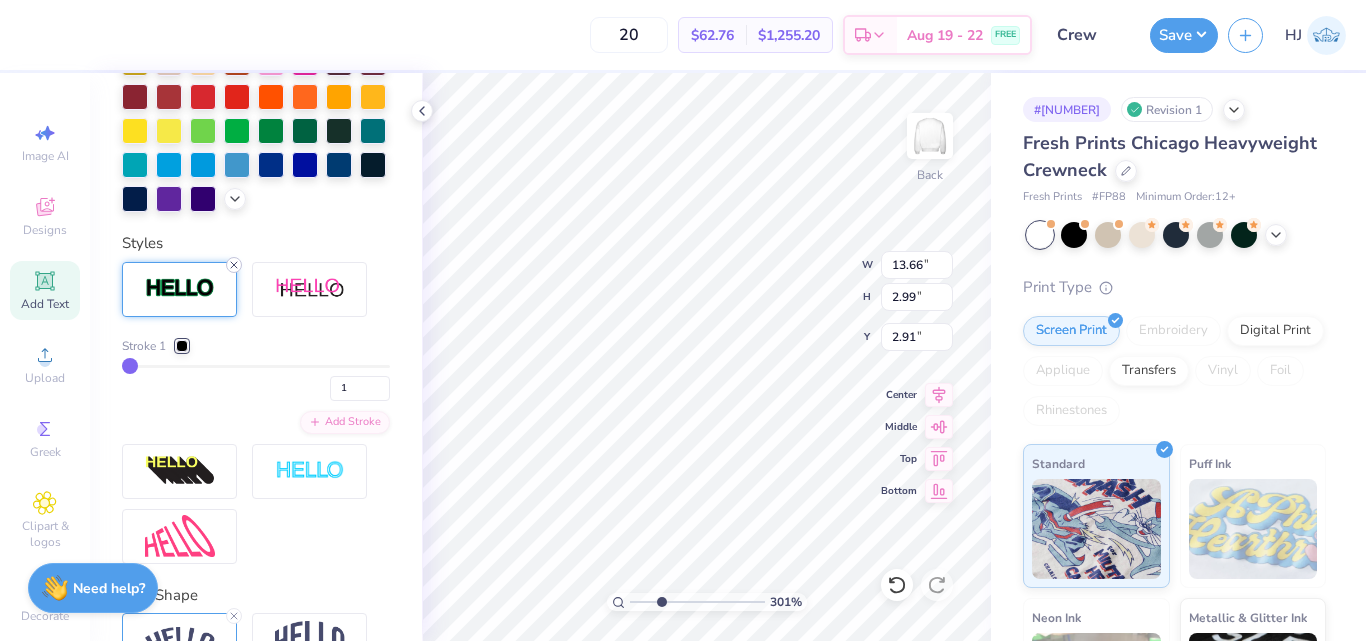 click 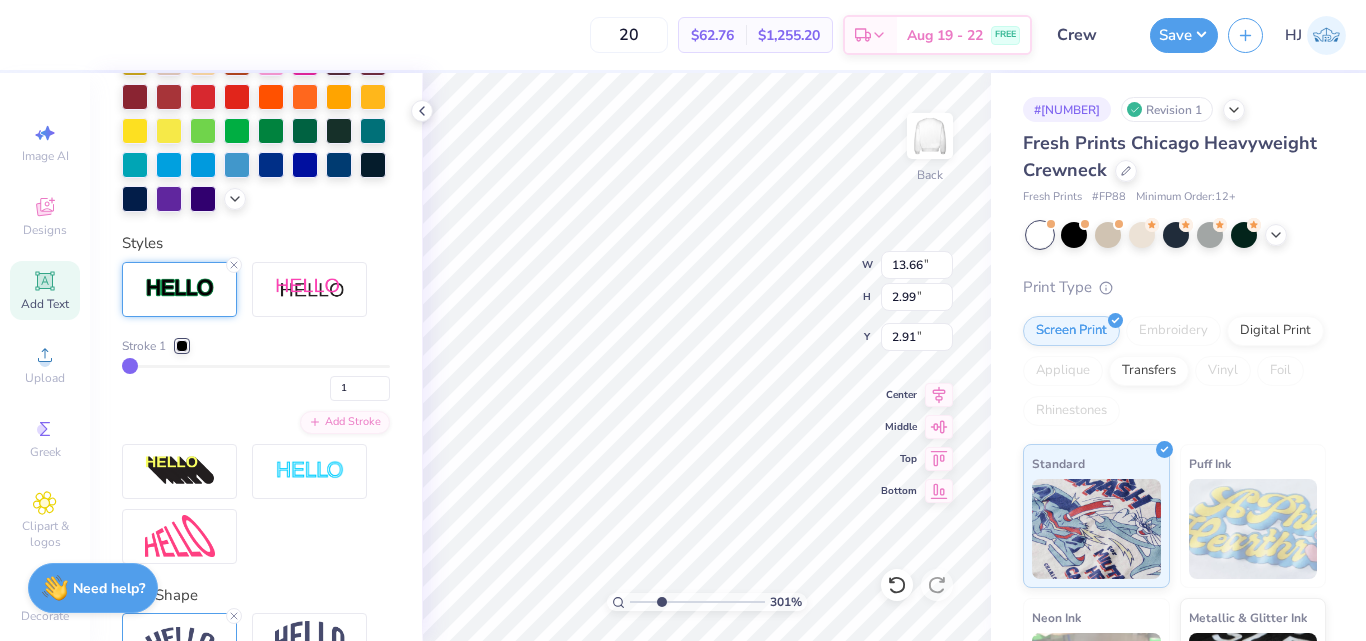 scroll, scrollTop: 523, scrollLeft: 0, axis: vertical 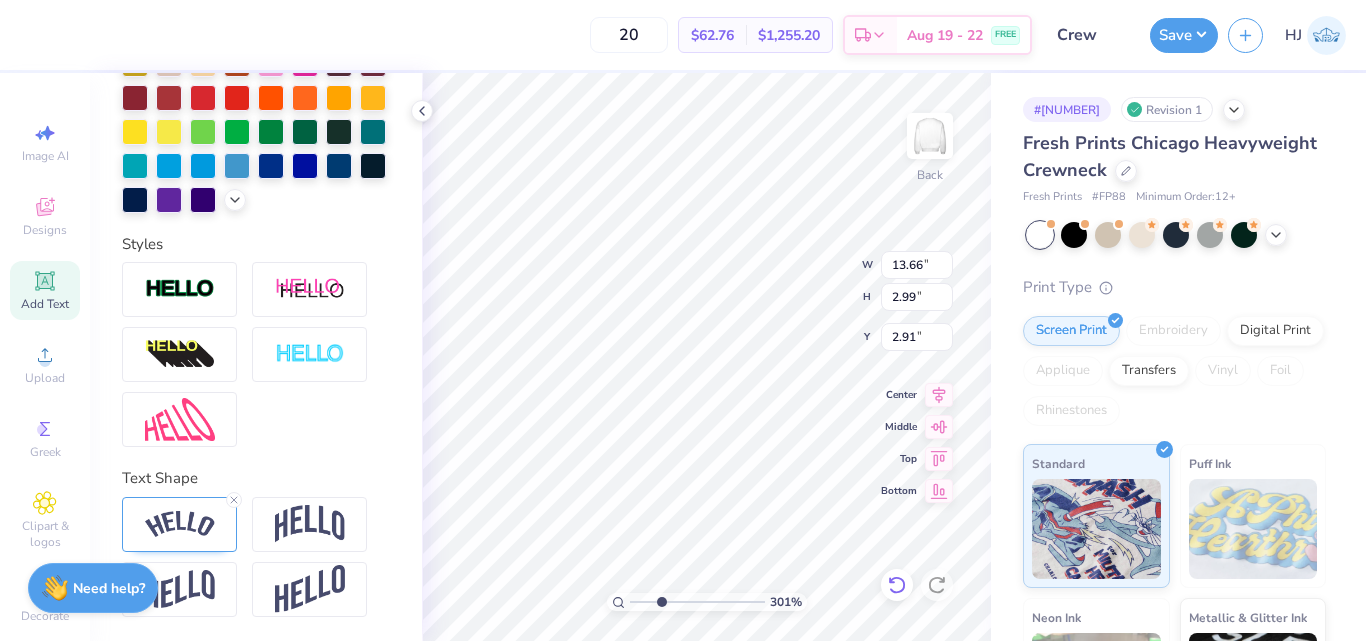 click 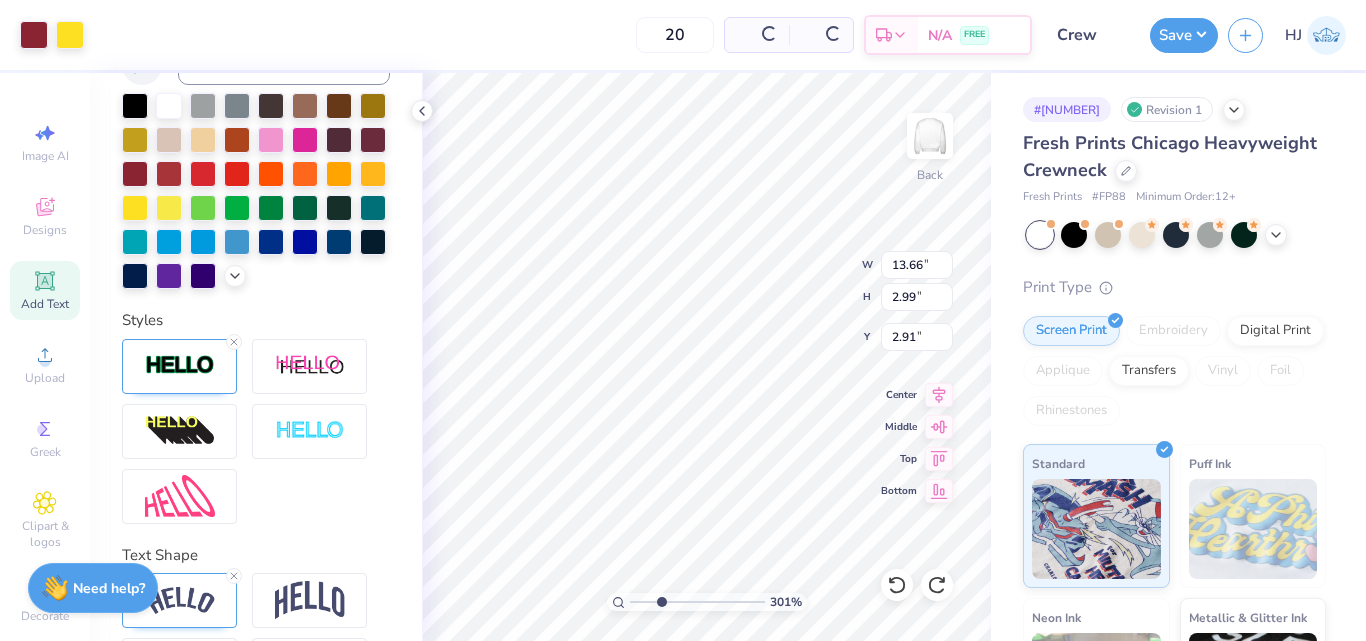 scroll, scrollTop: 600, scrollLeft: 0, axis: vertical 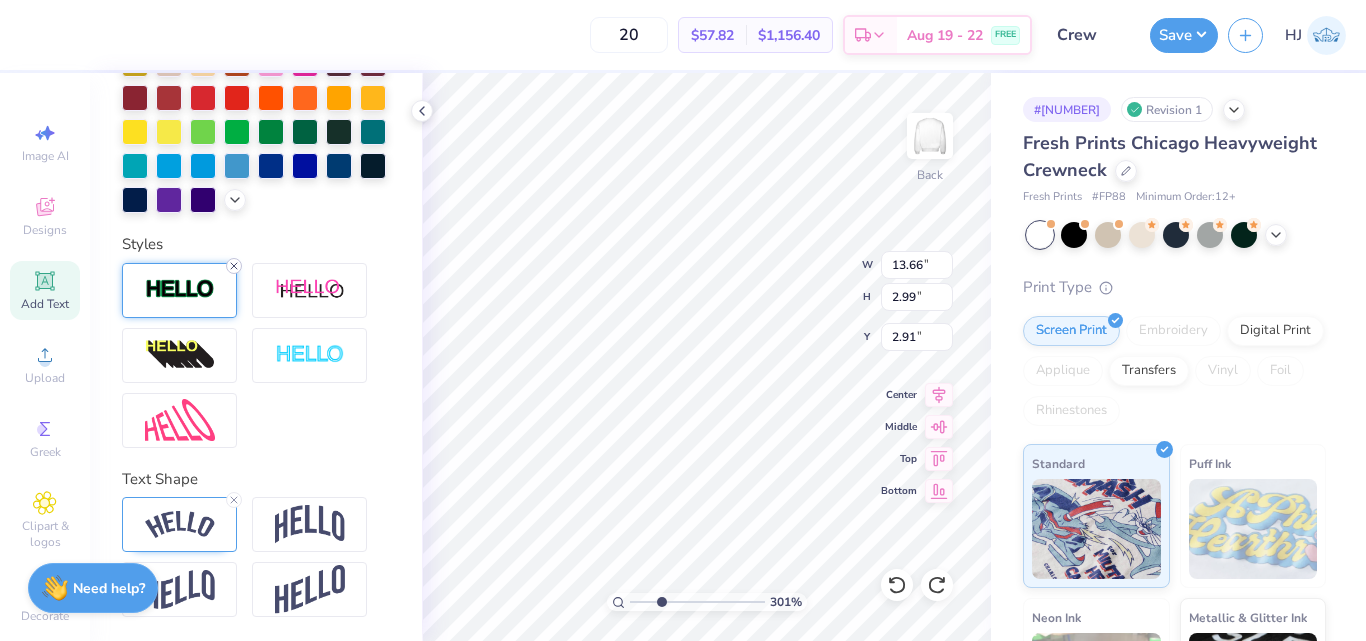 click 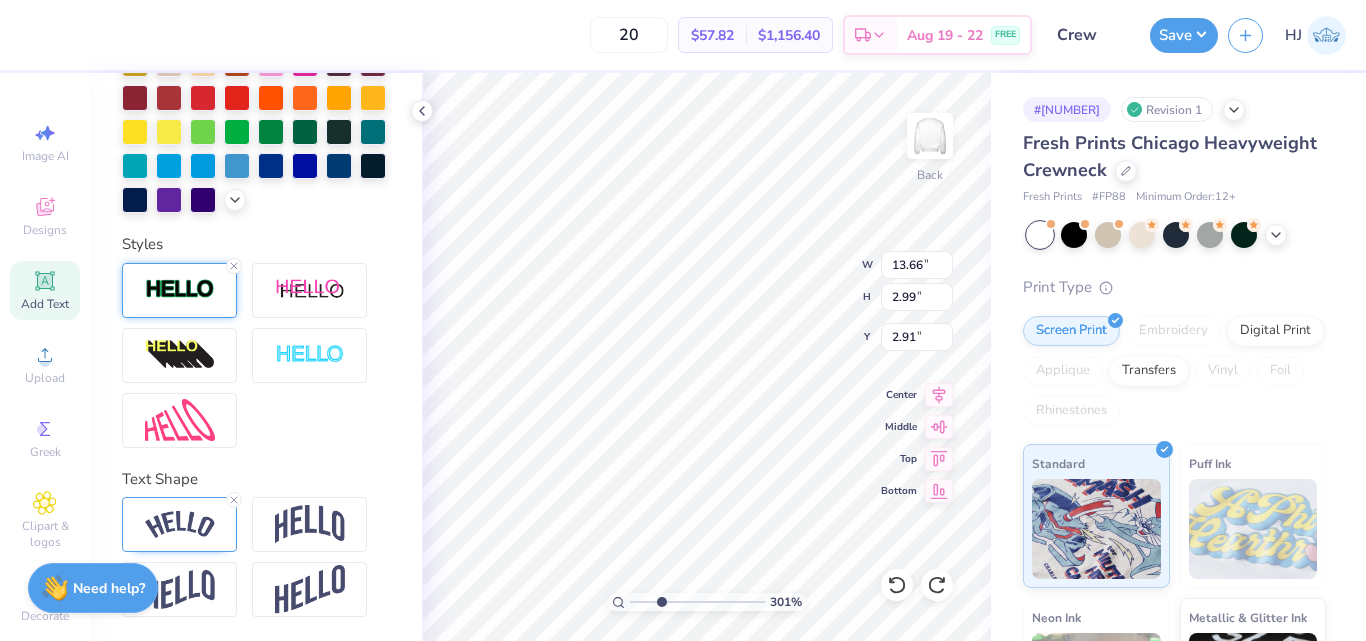 scroll, scrollTop: 523, scrollLeft: 0, axis: vertical 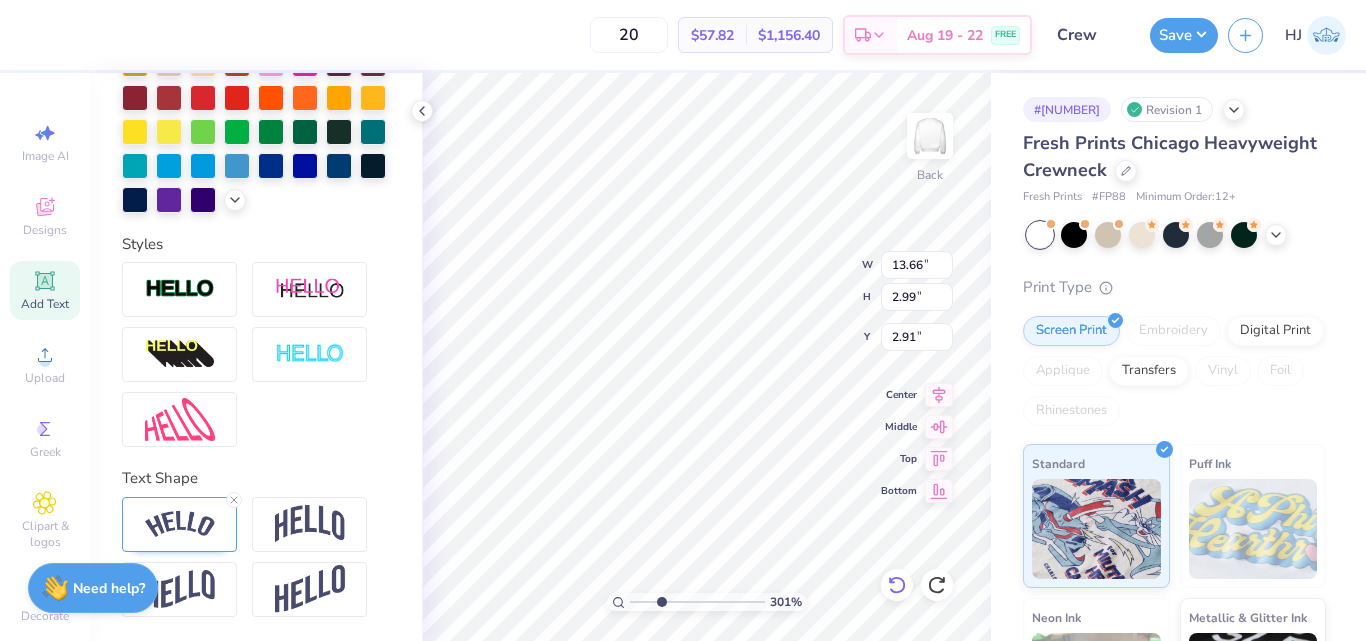 click 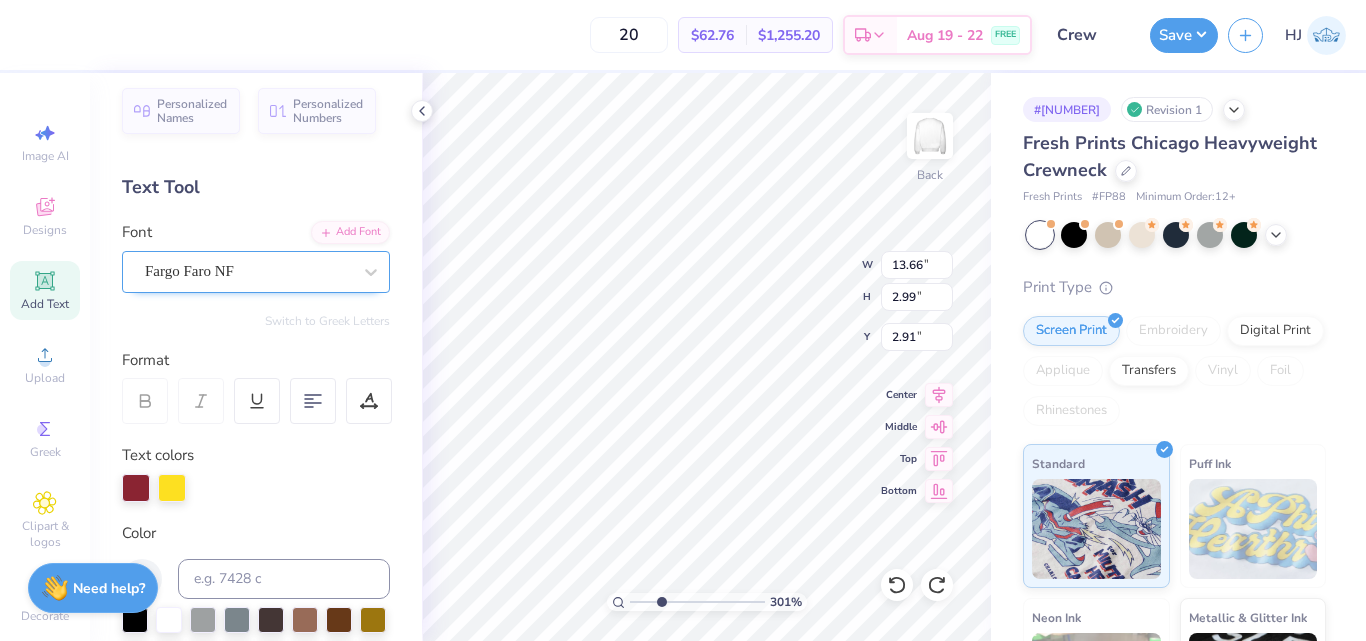 scroll, scrollTop: 0, scrollLeft: 0, axis: both 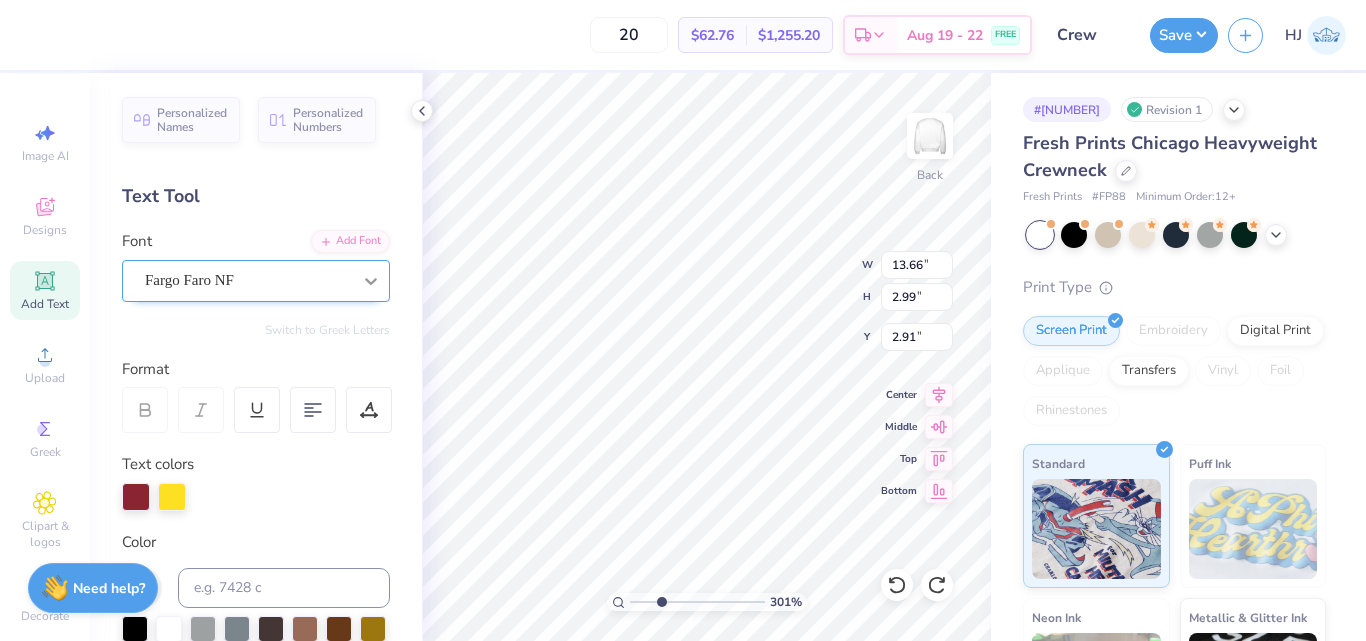 click 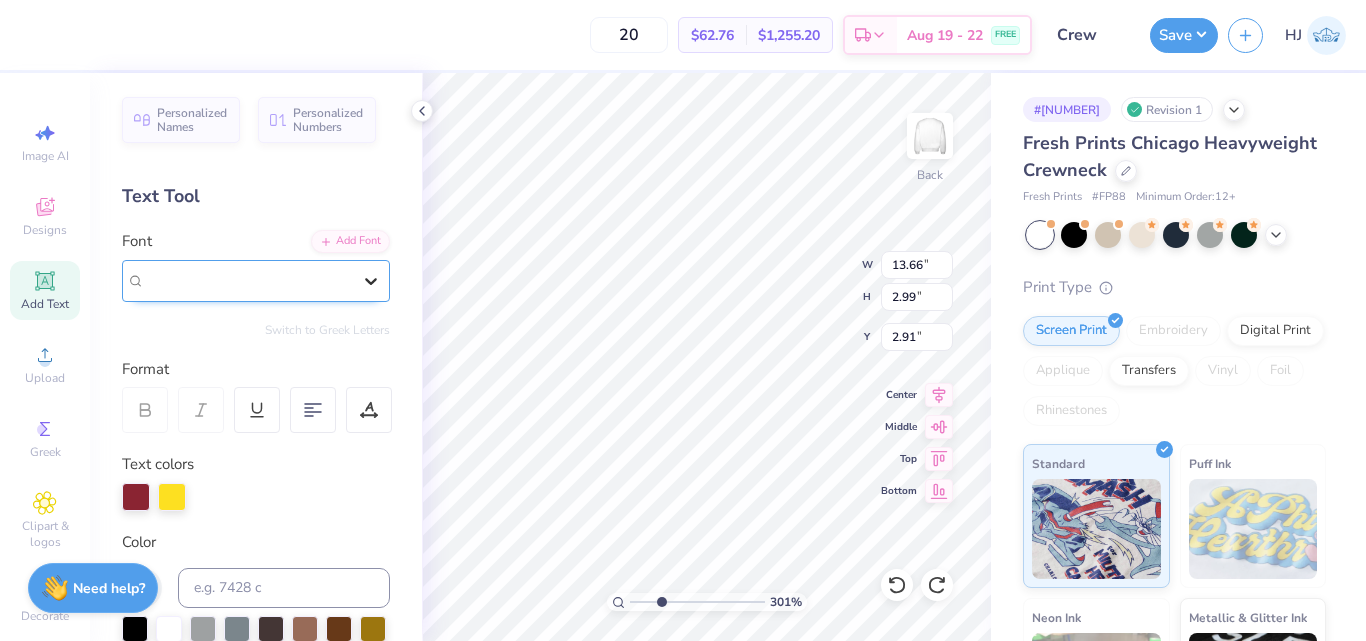 click 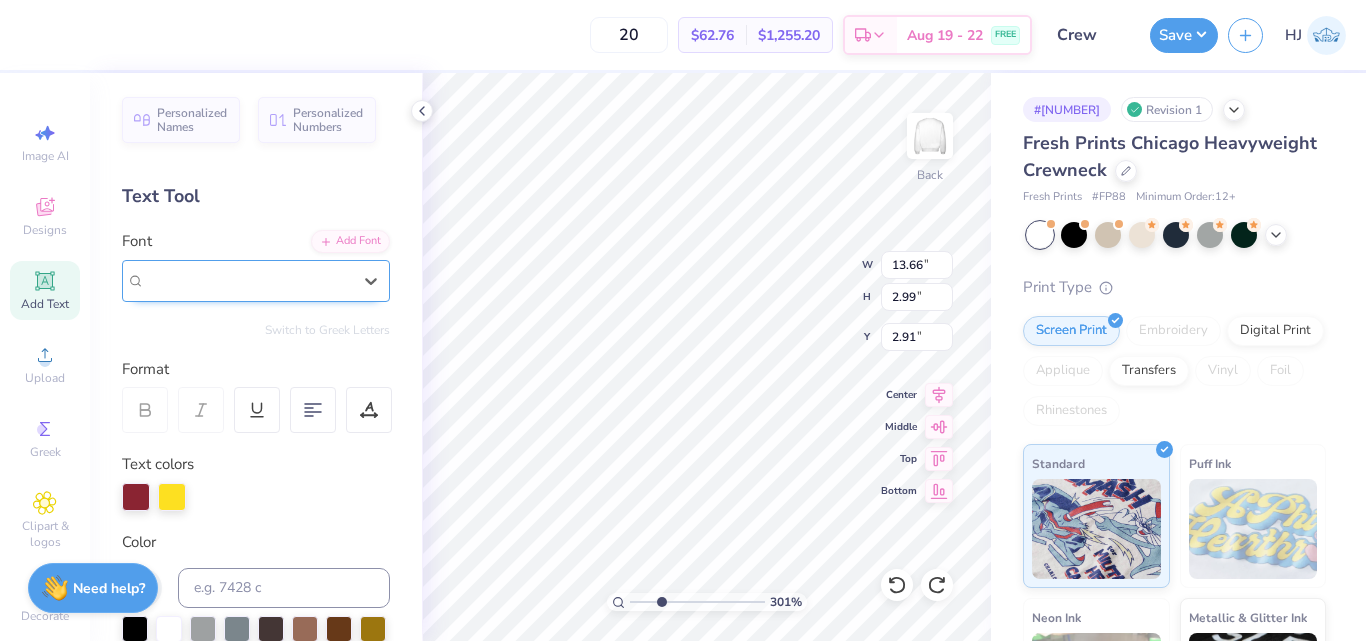 click on "Fargo Faro NF" at bounding box center [248, 280] 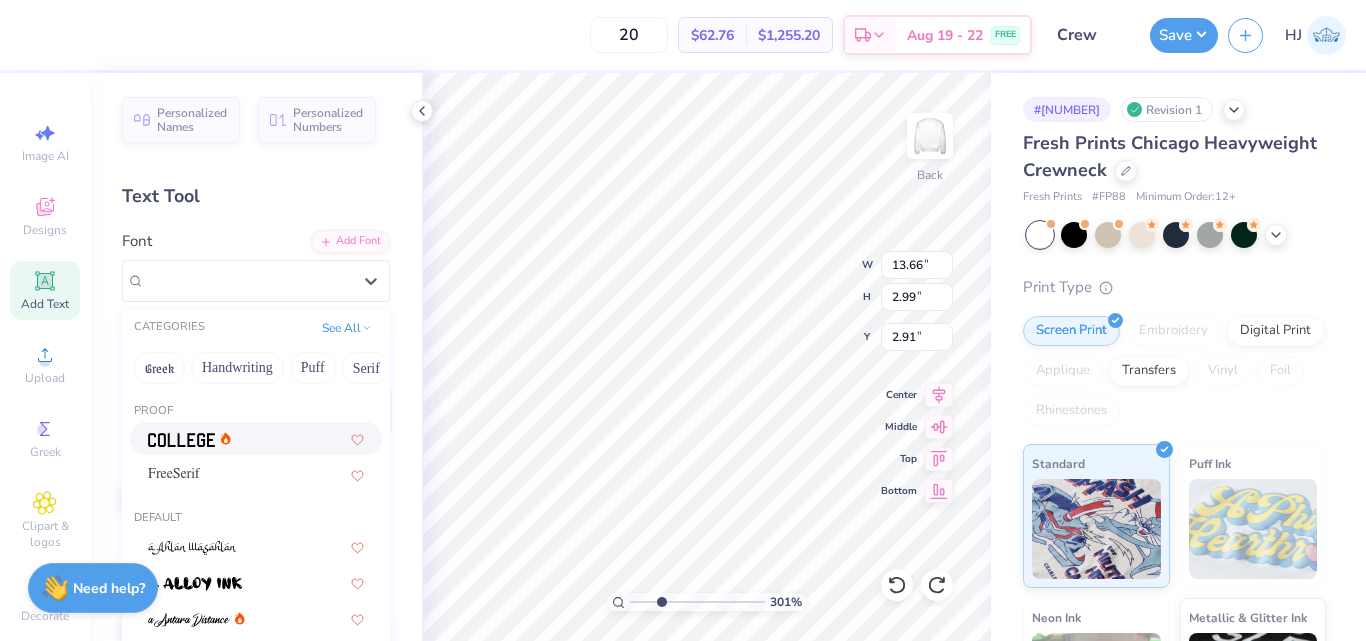 click at bounding box center [181, 440] 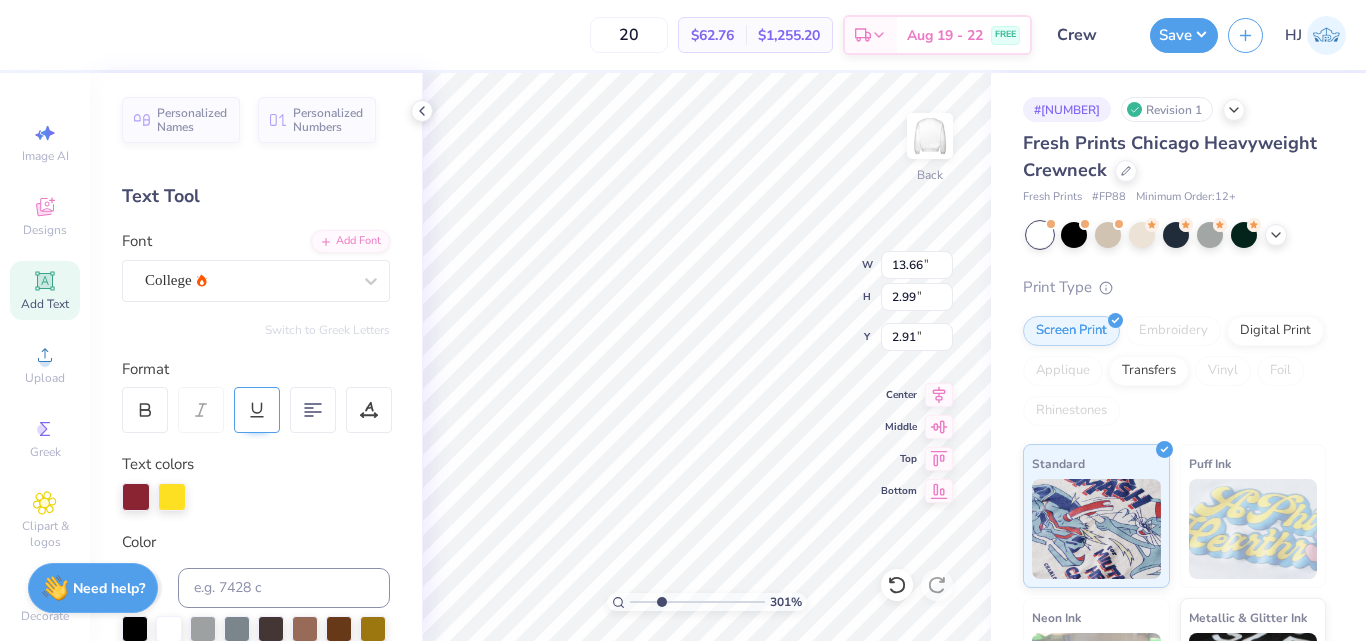 type on "3.00581987268405" 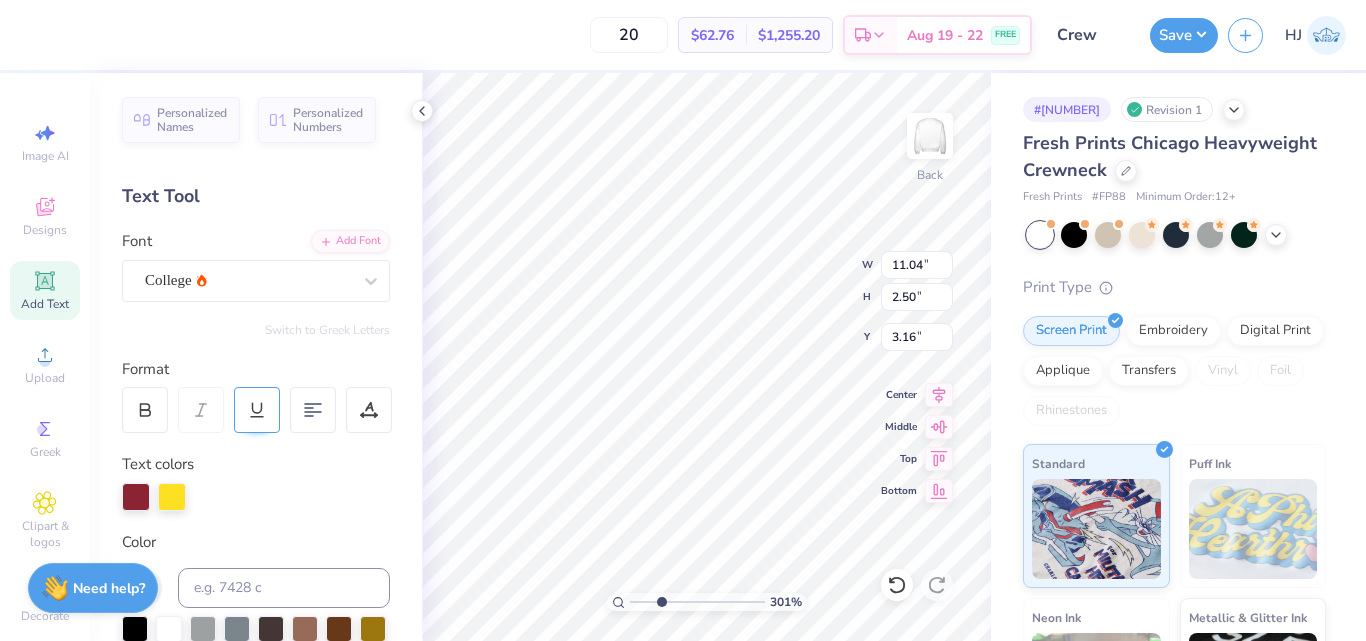scroll, scrollTop: 17, scrollLeft: 2, axis: both 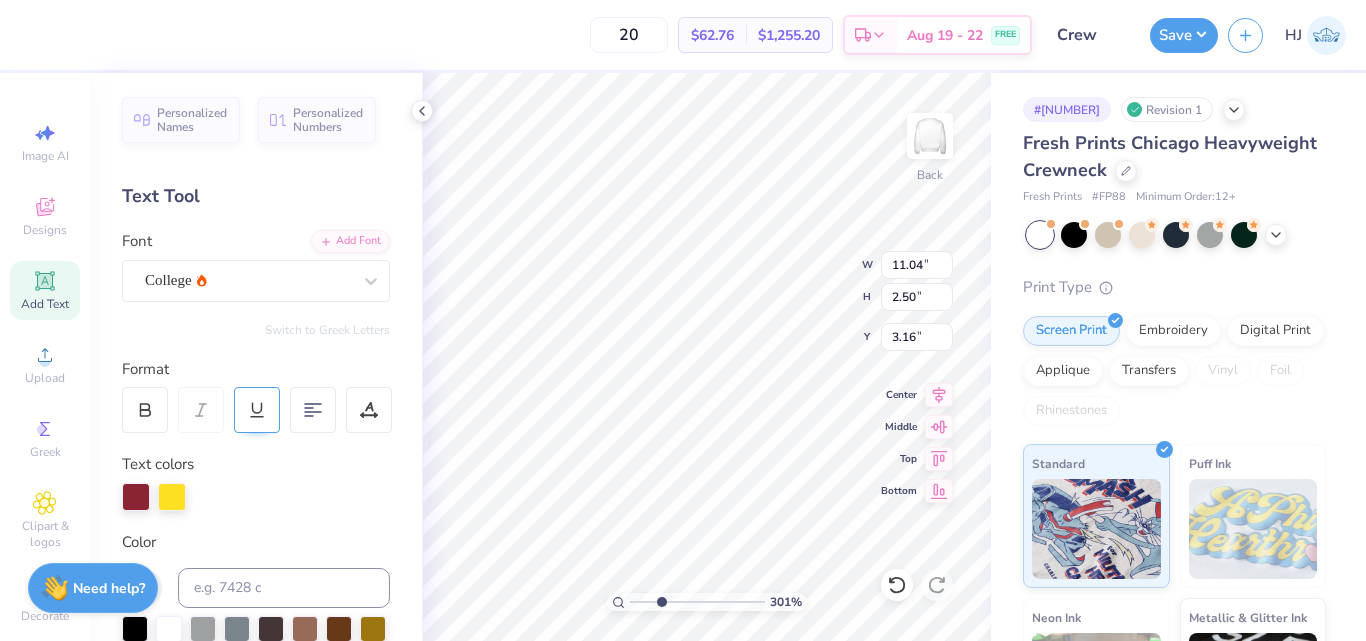 type on "3.00581987268405" 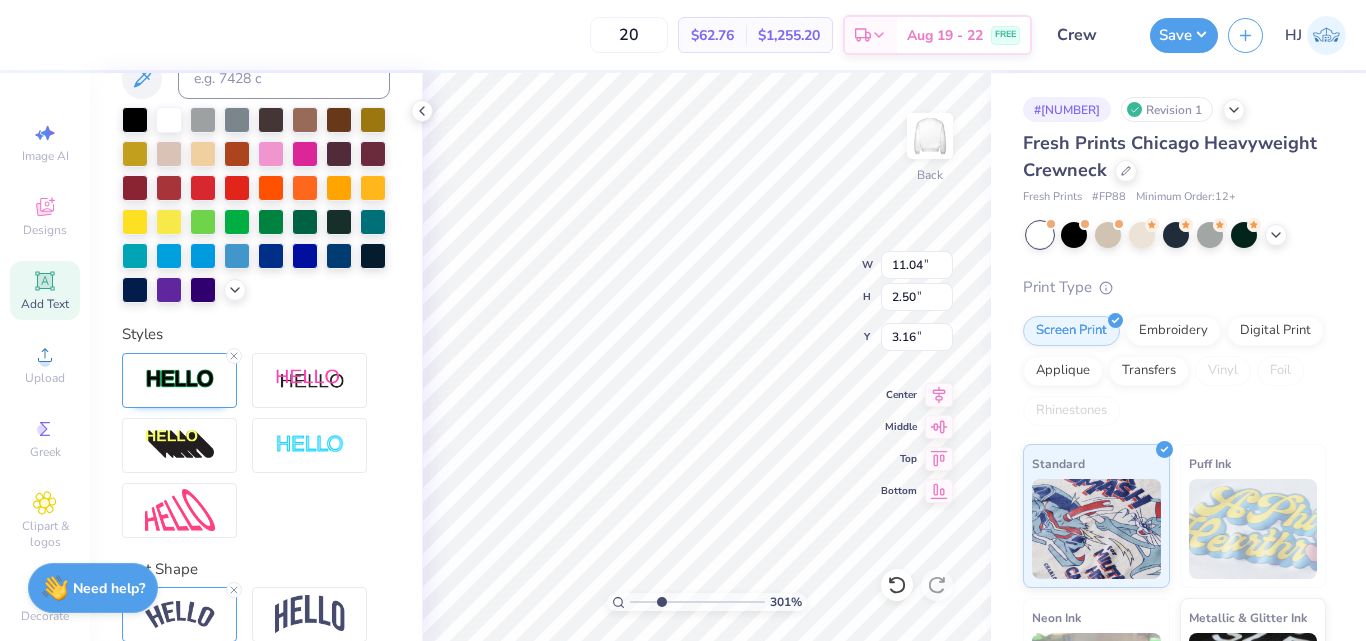 scroll, scrollTop: 538, scrollLeft: 0, axis: vertical 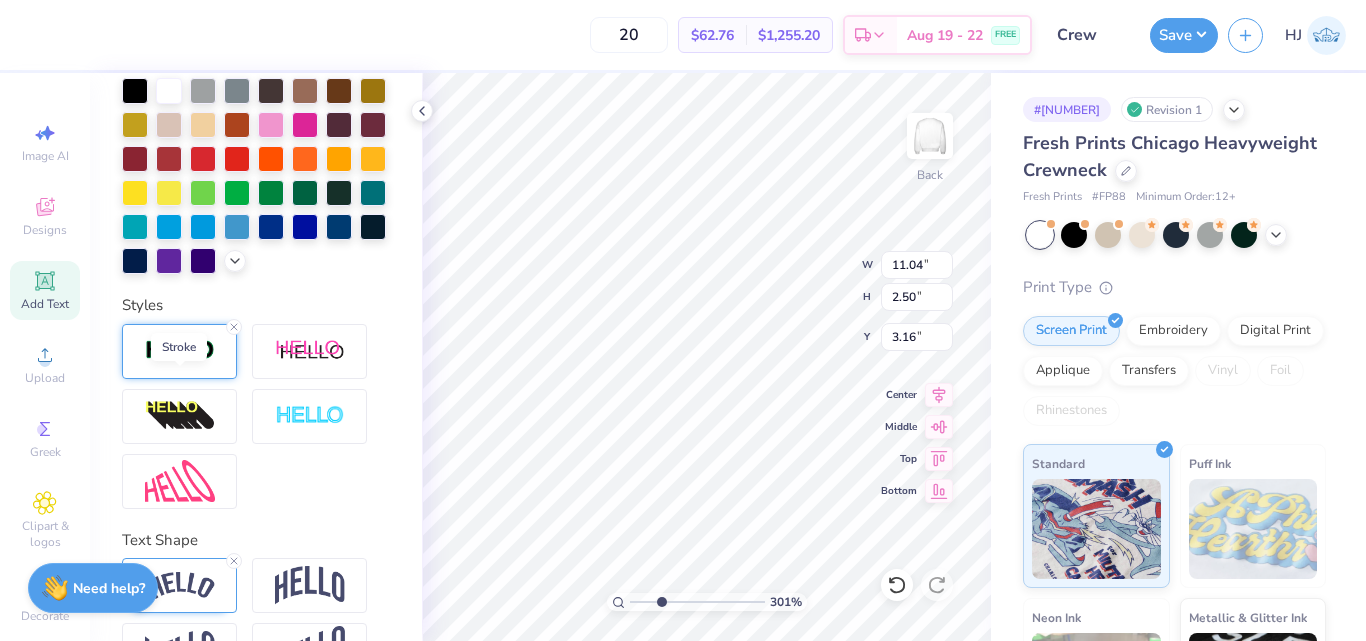 click at bounding box center (180, 350) 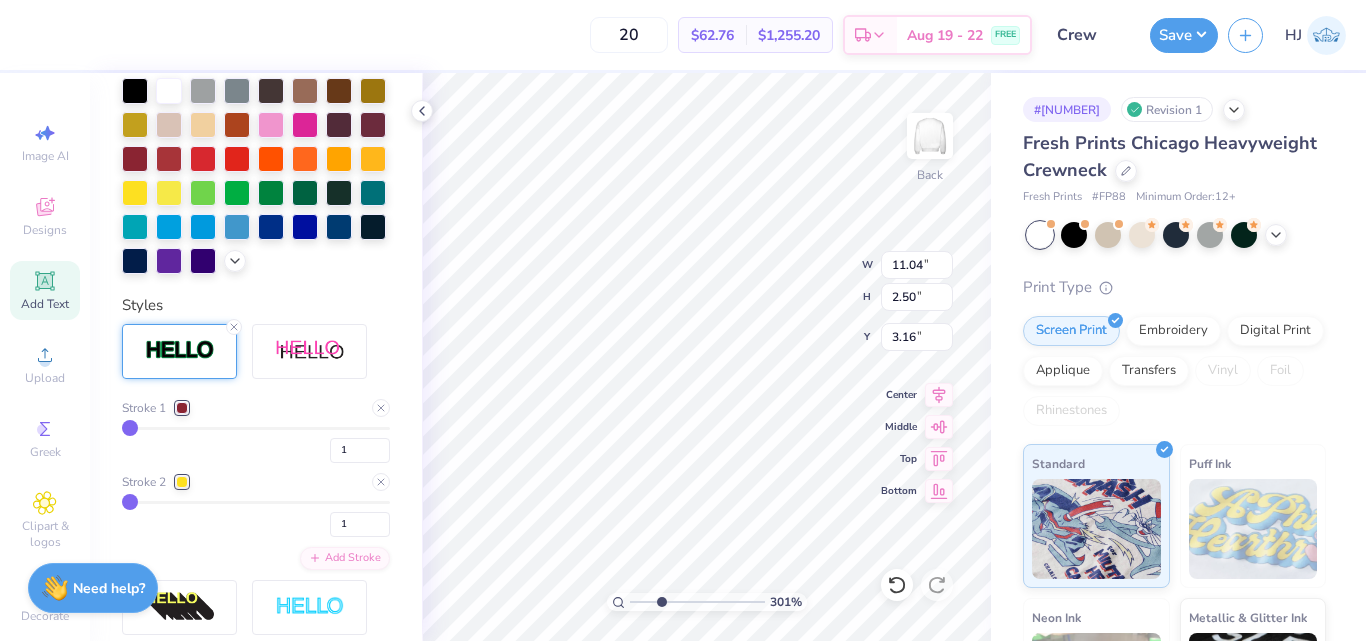 type on "2" 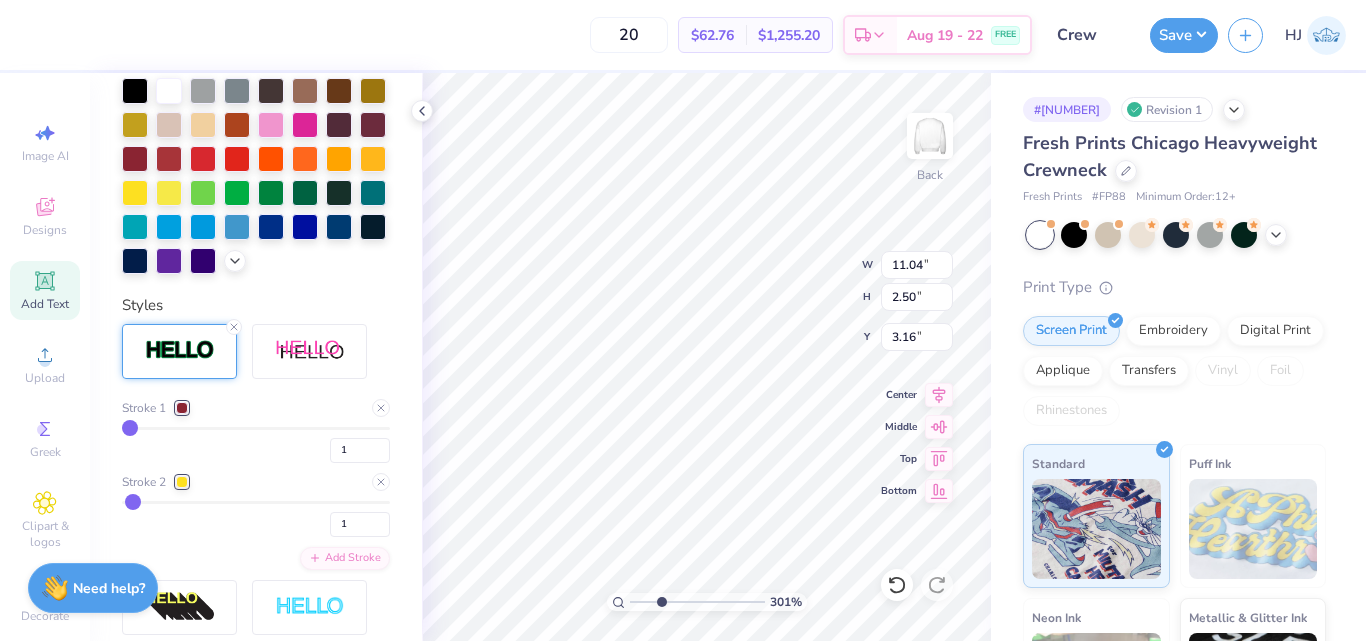 type on "2" 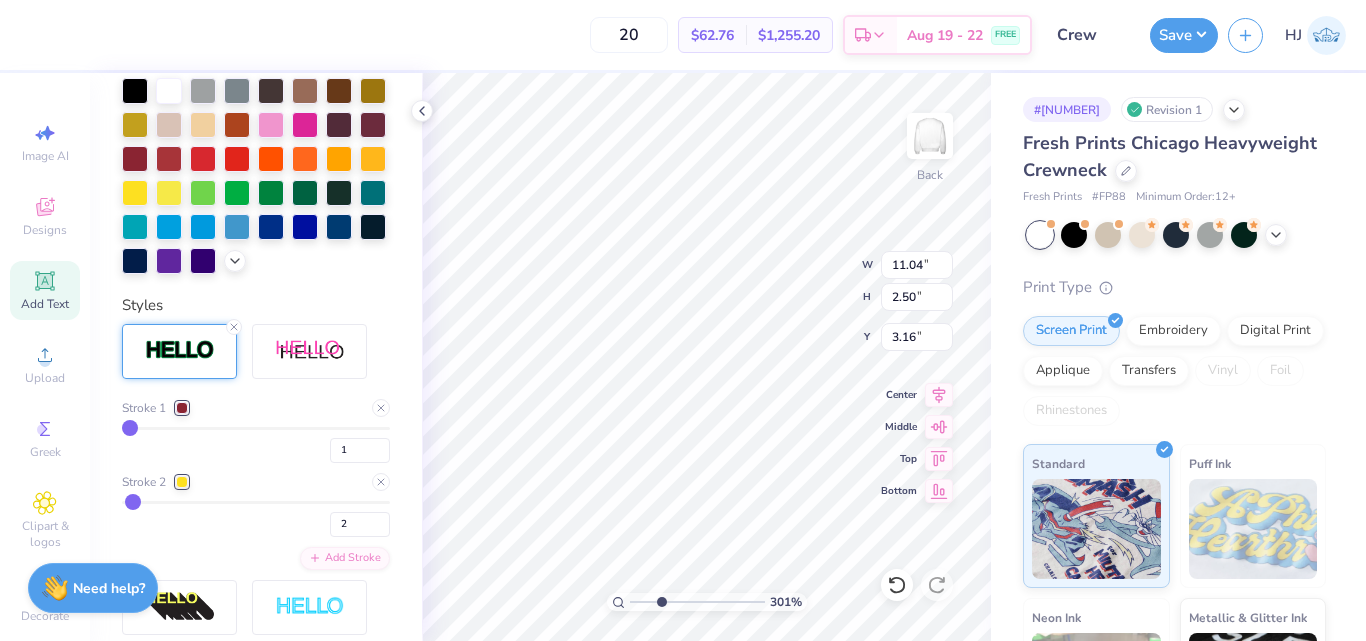 type on "3" 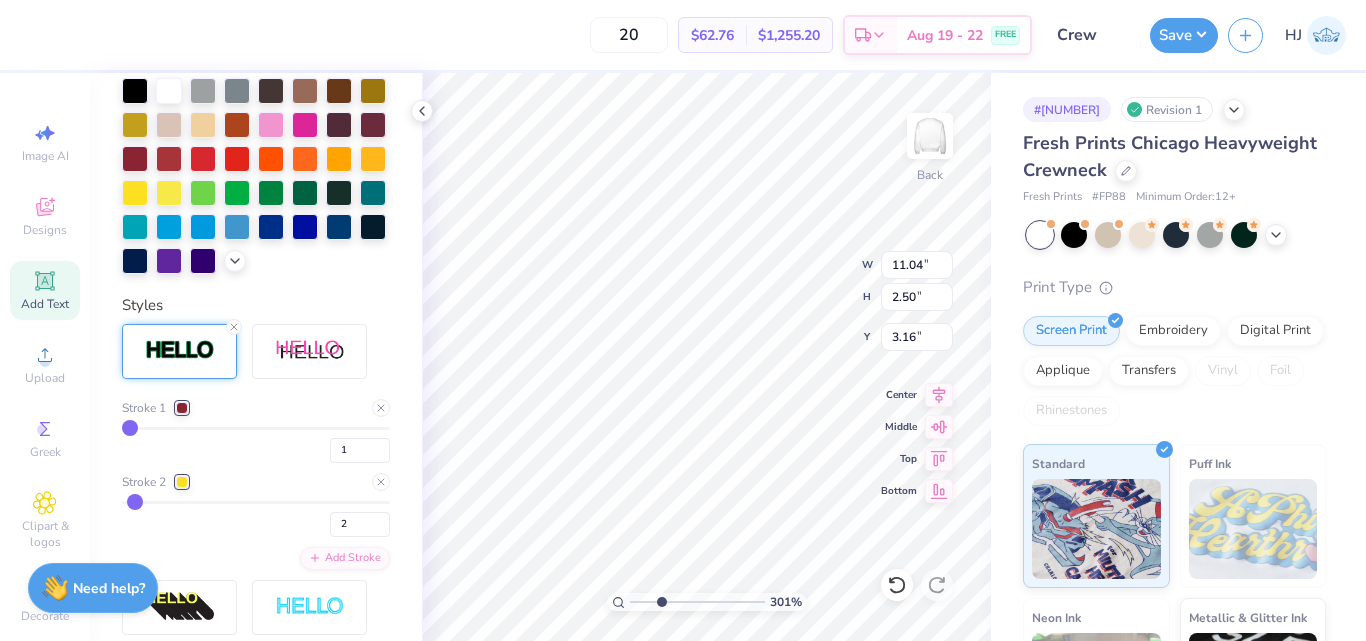 type on "3" 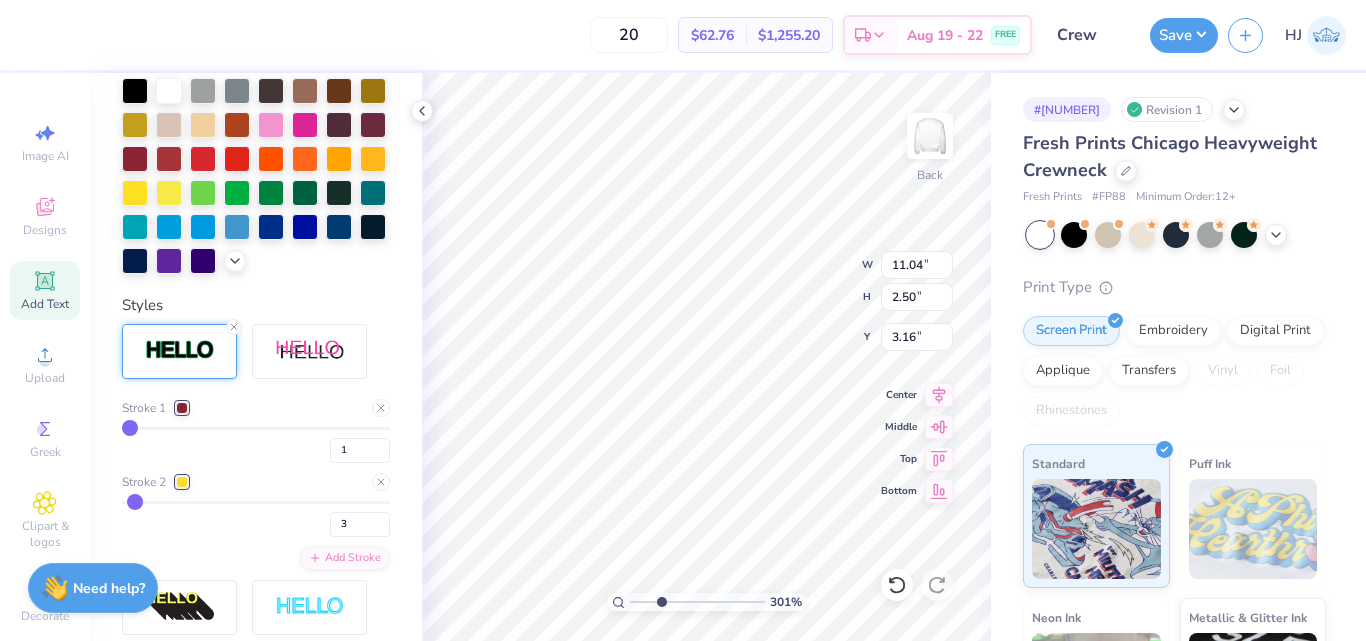 type on "4" 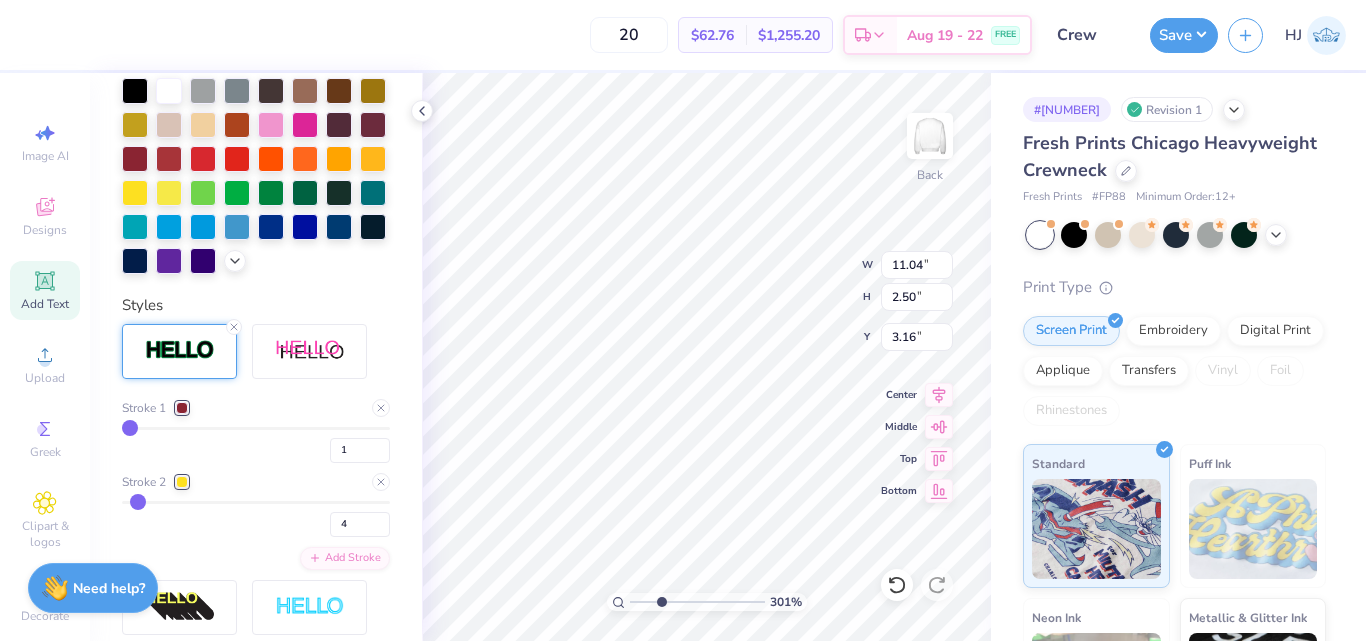type on "5" 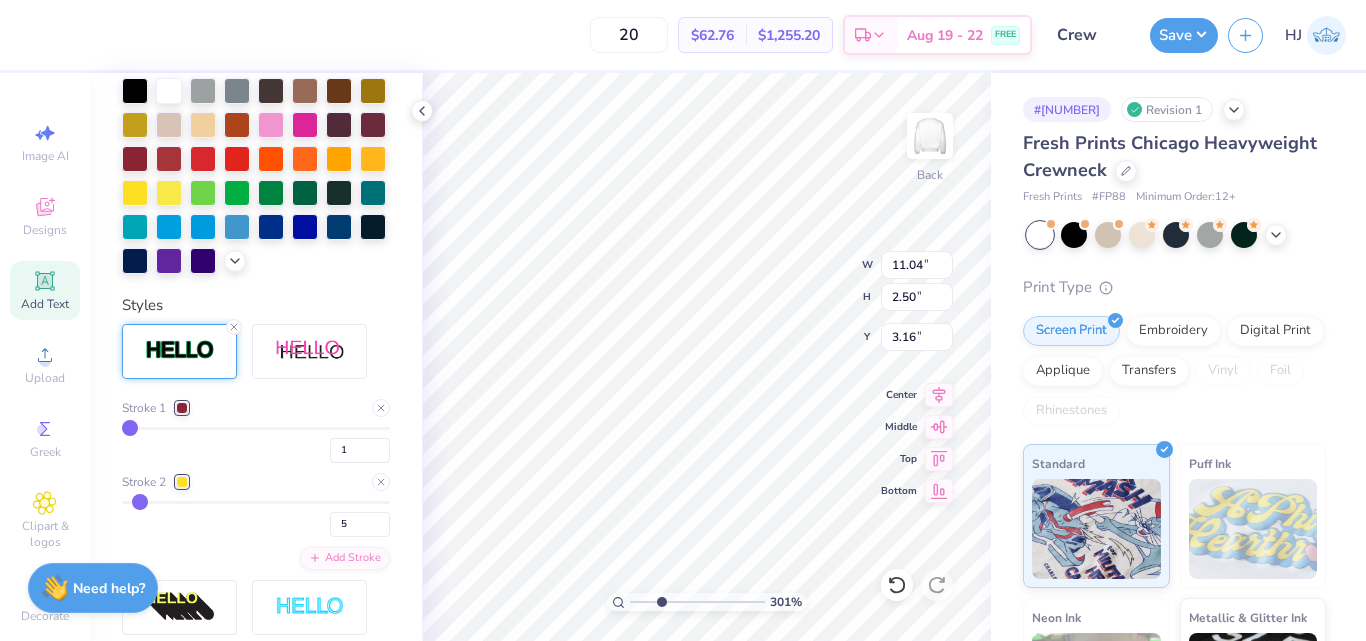 type on "6" 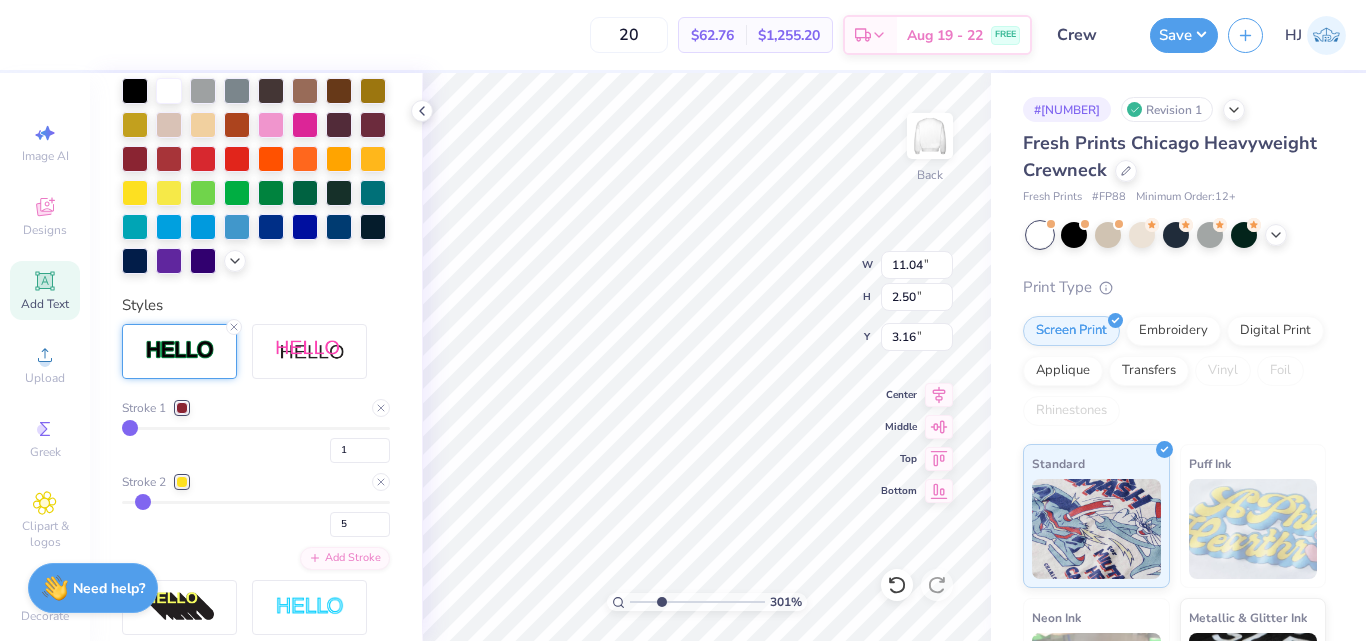 type on "6" 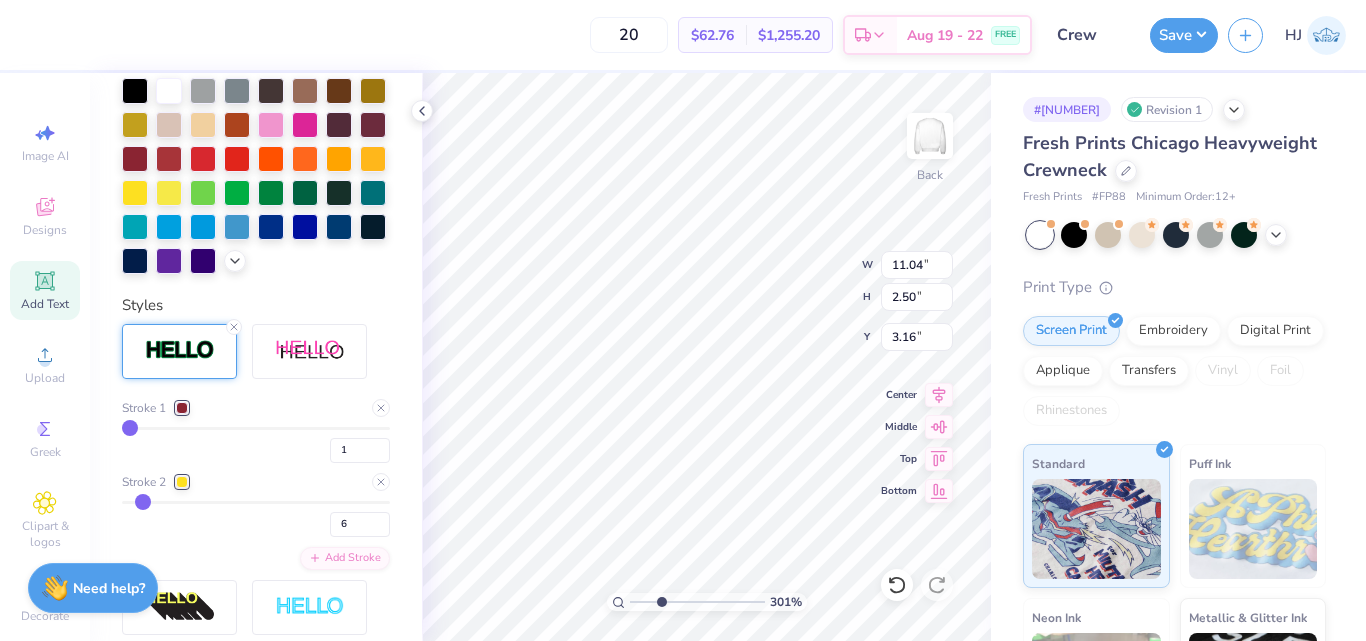 type on "6" 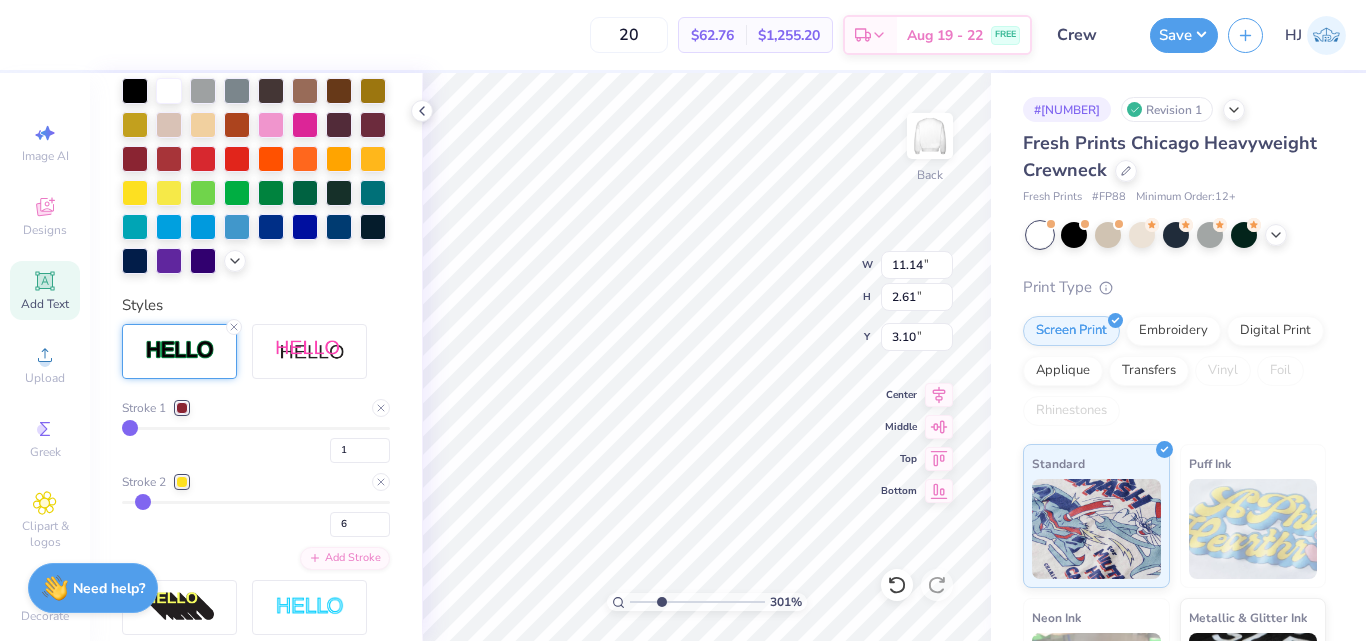 type on "5" 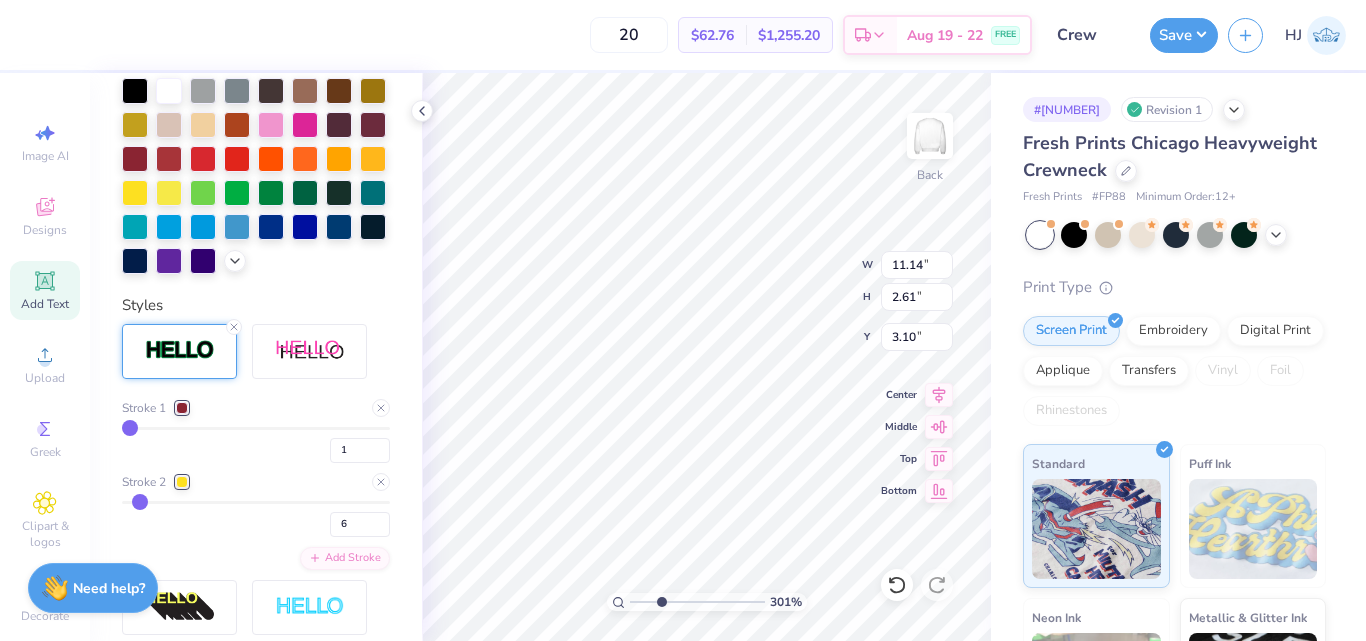 type on "5" 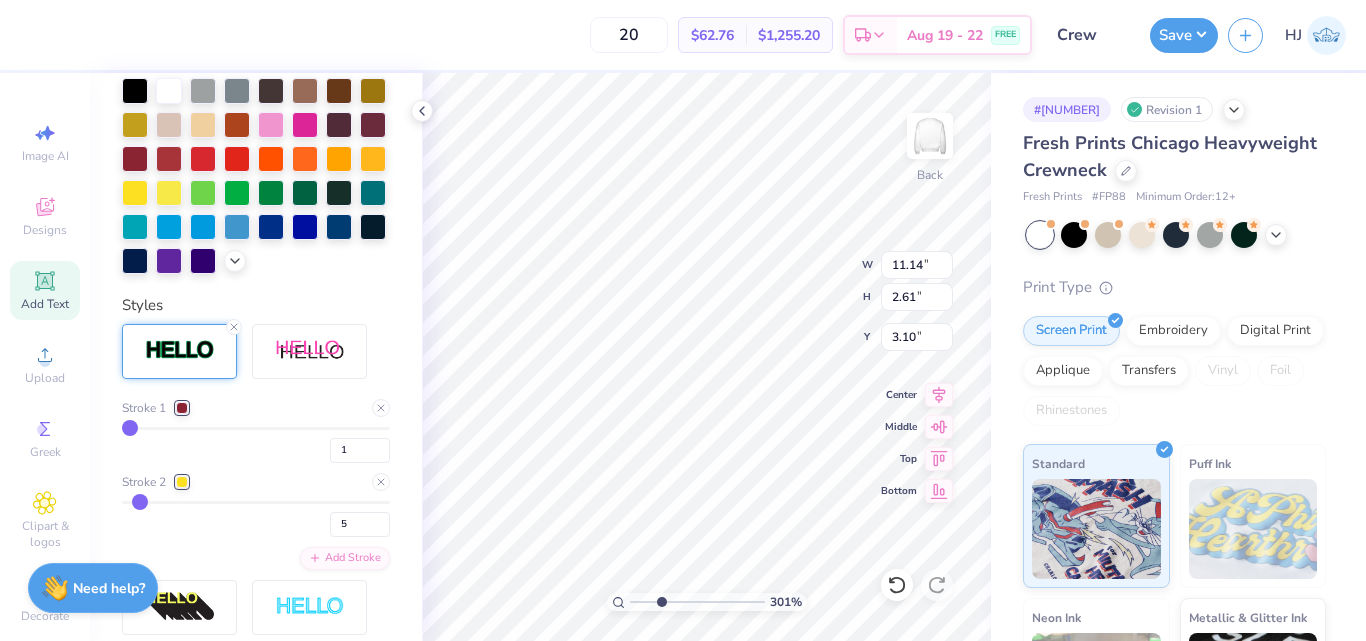 type on "4" 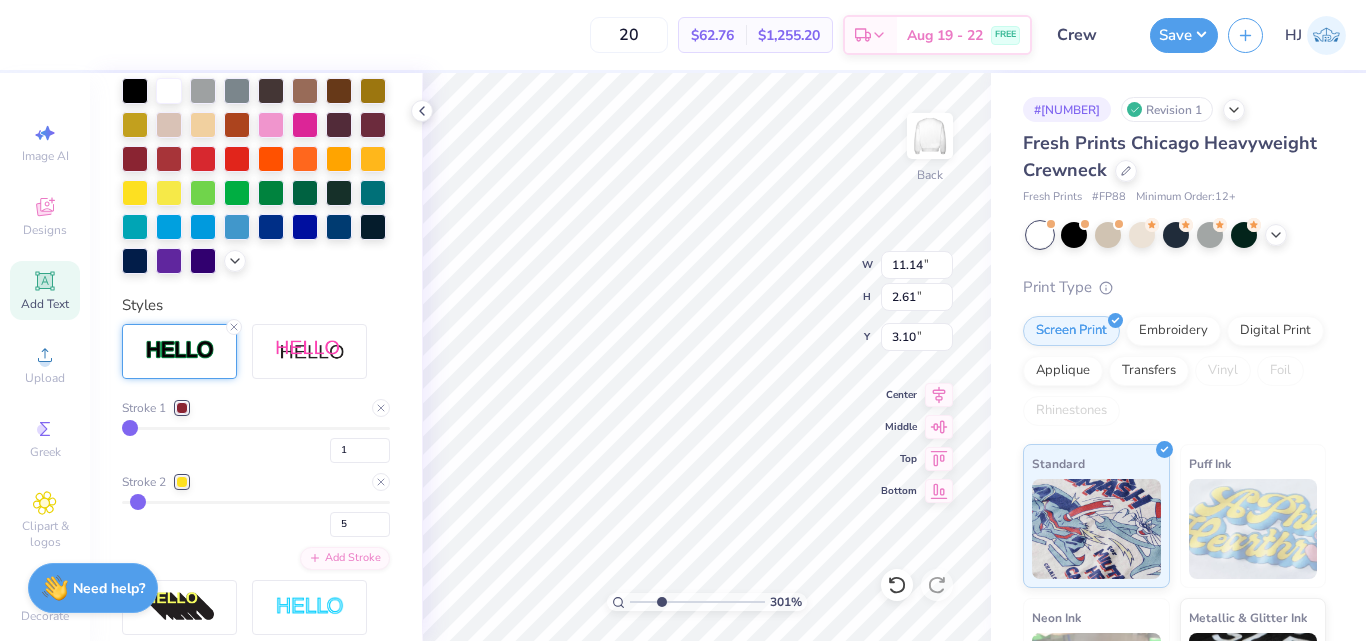 type on "4" 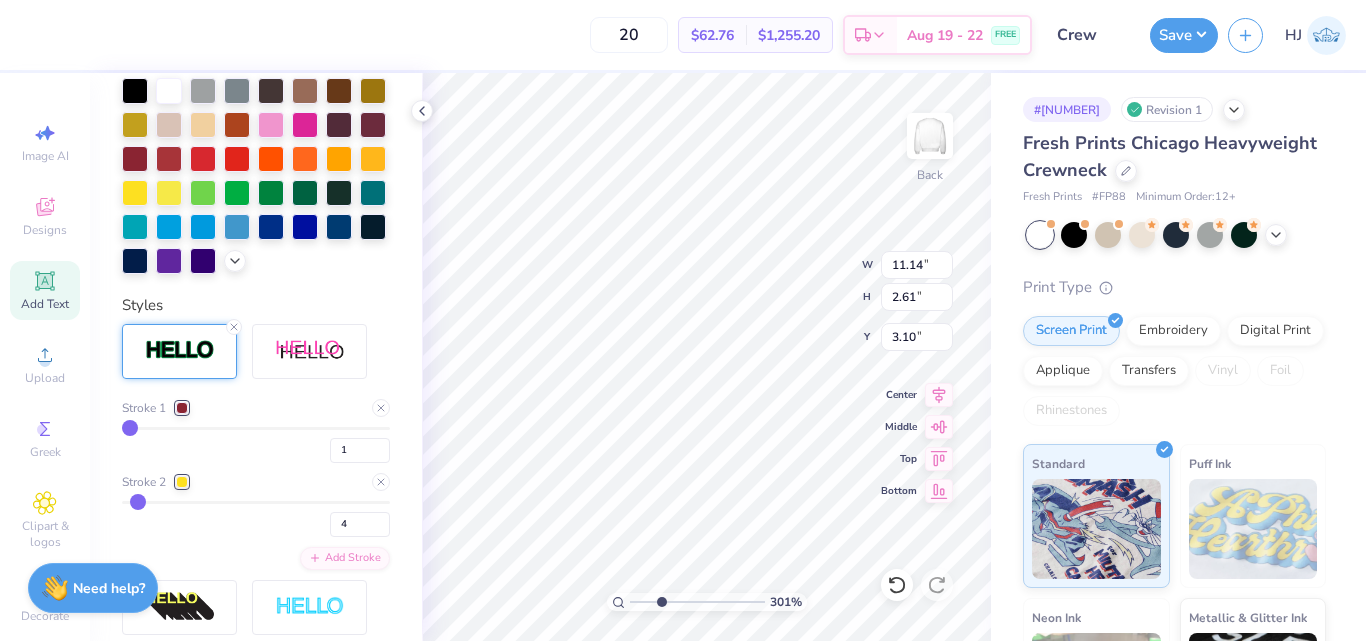 type on "3" 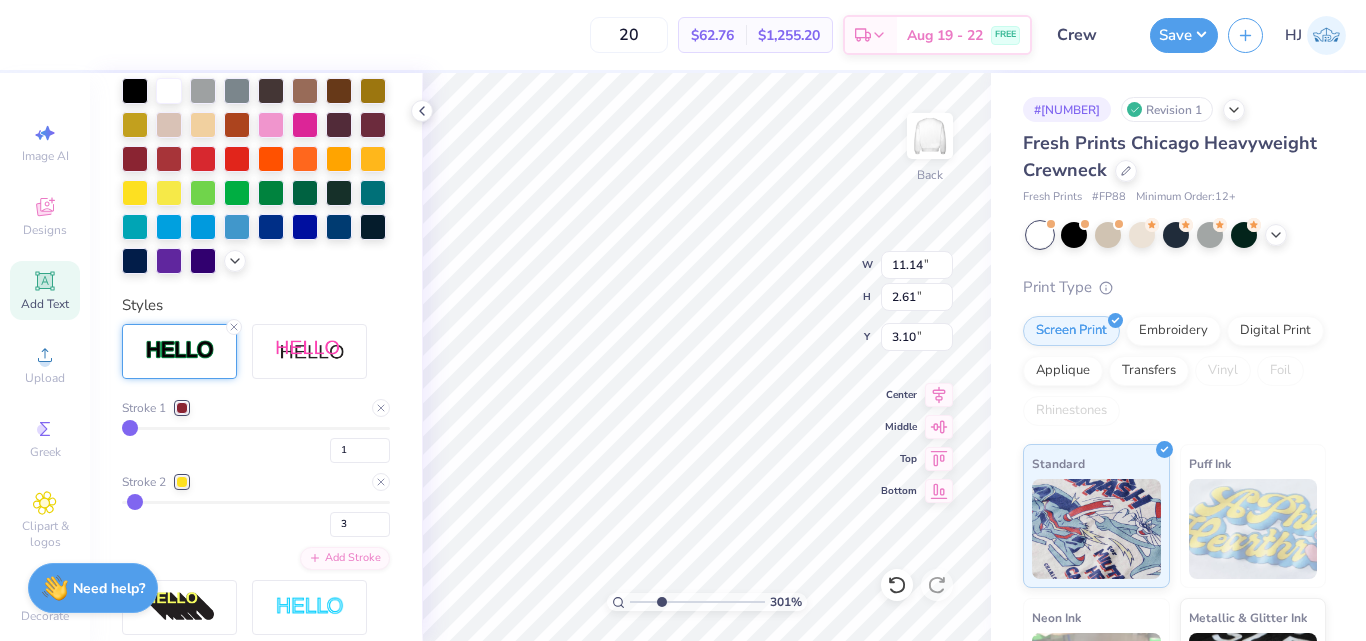 type on "2" 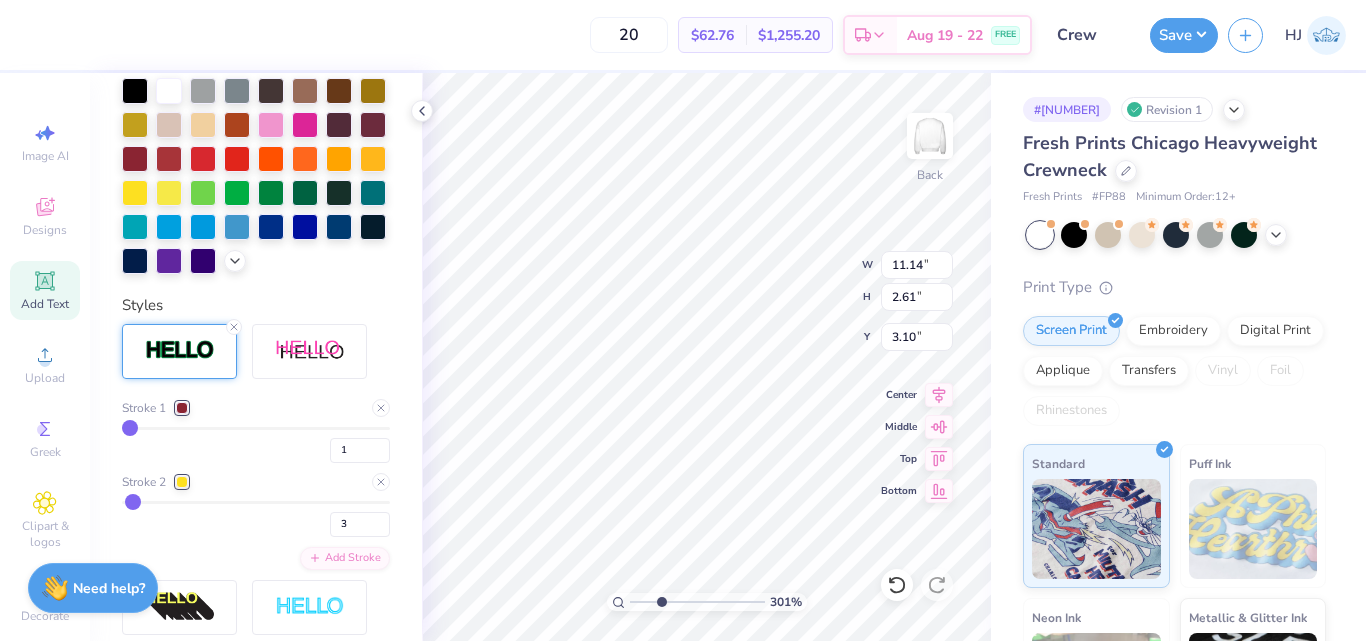 type on "2" 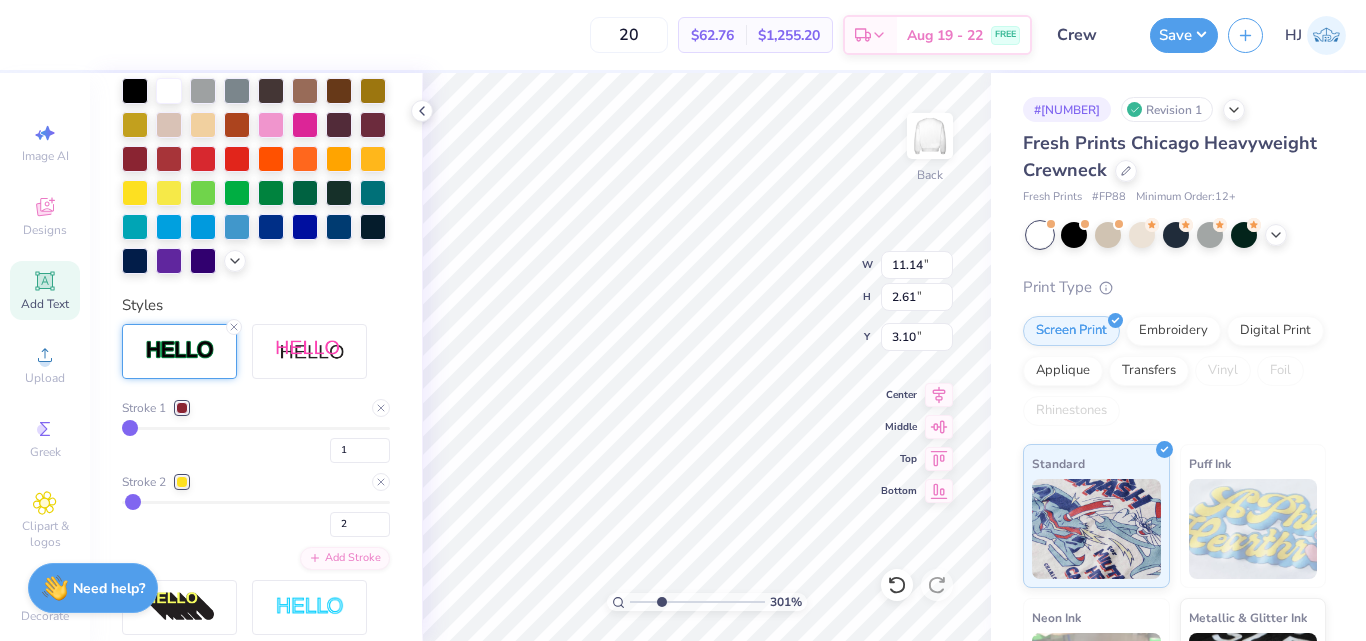 type on "2" 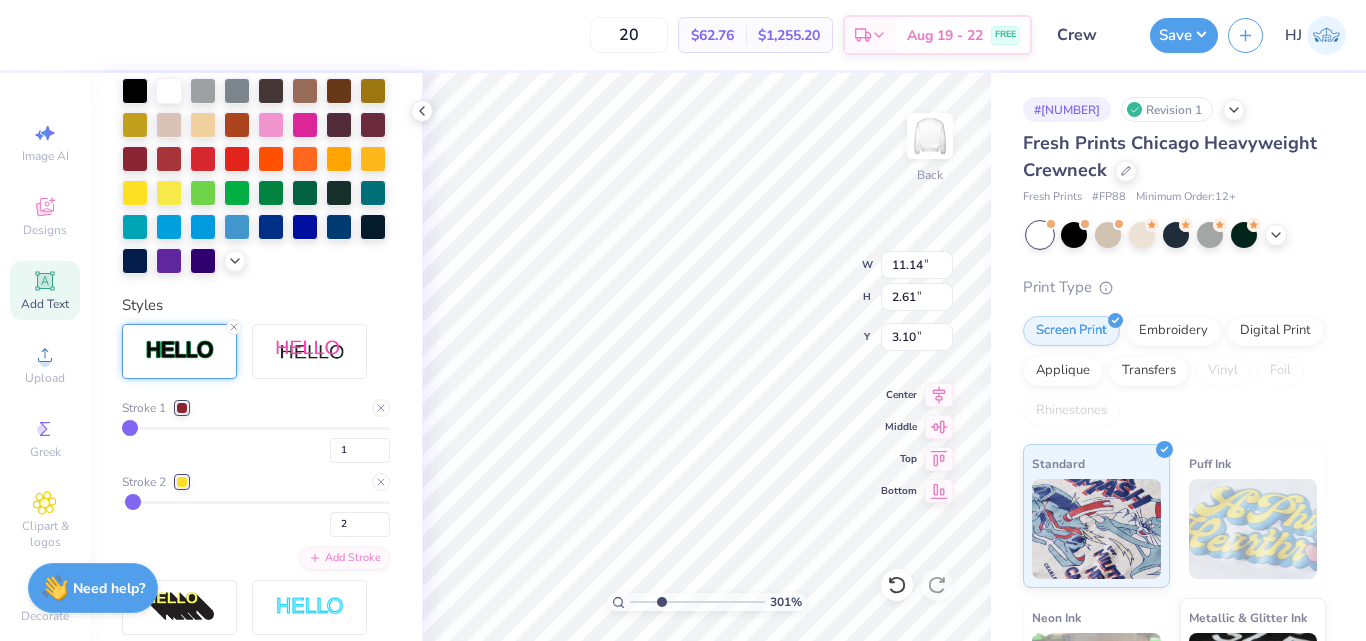 type on "3.00581987268405" 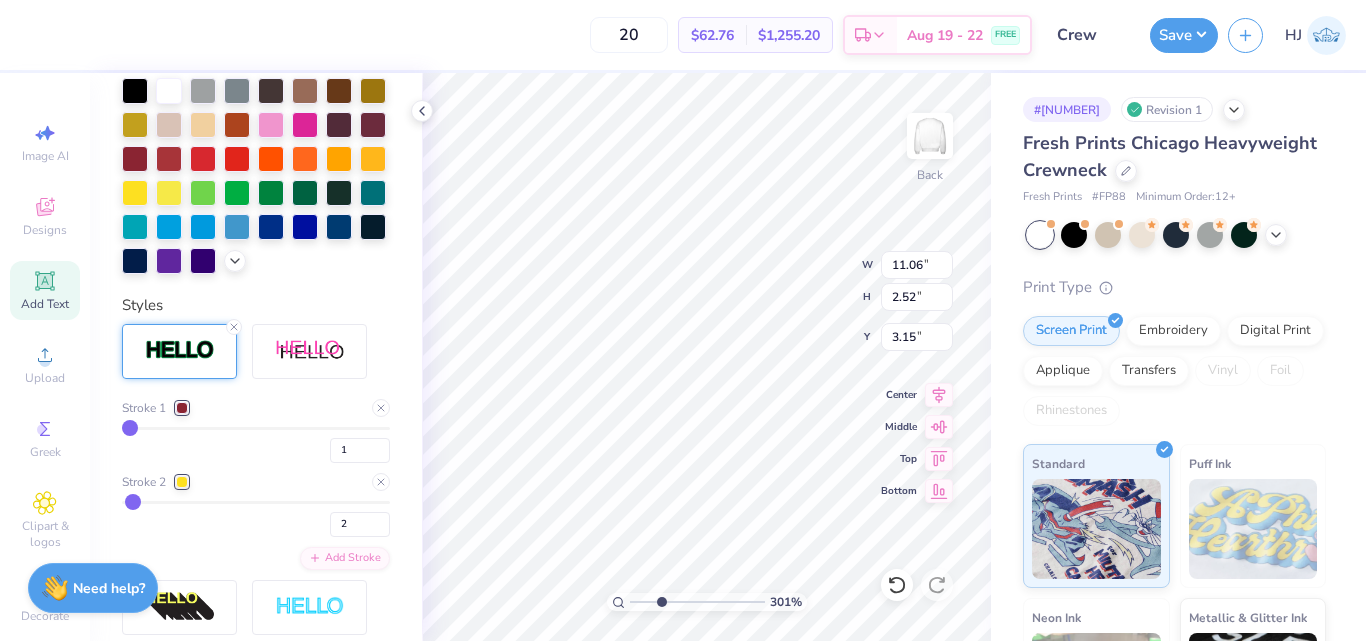 type on "3" 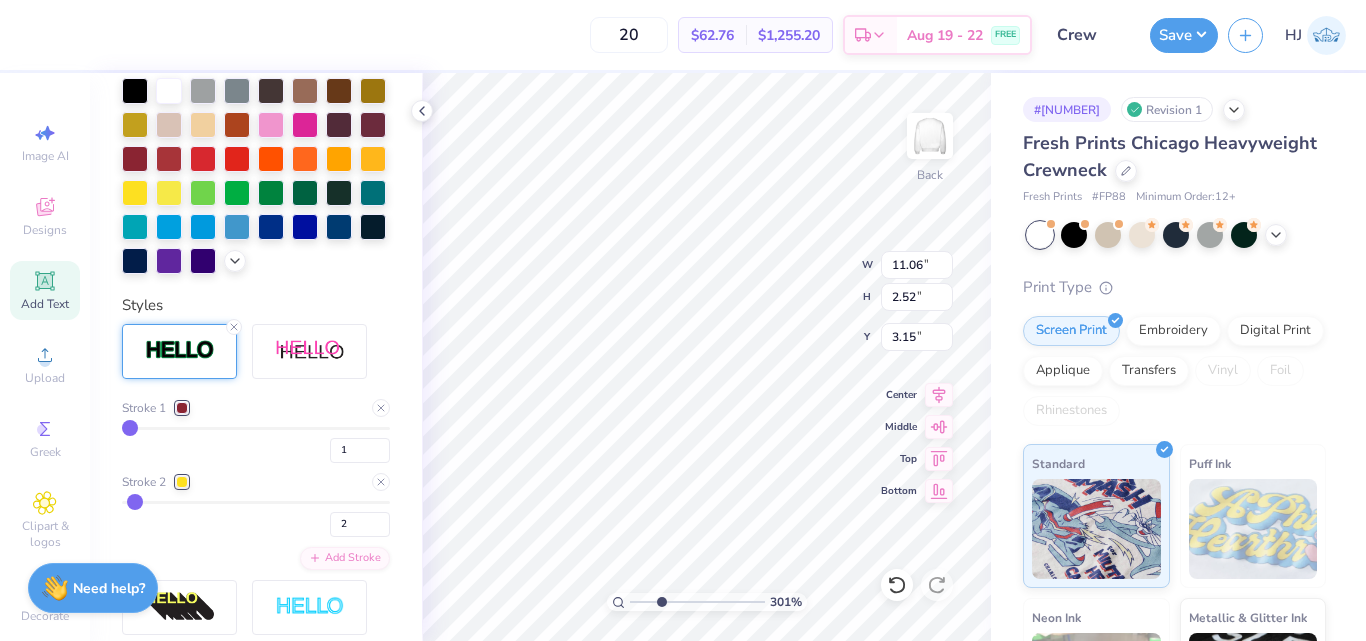type on "3" 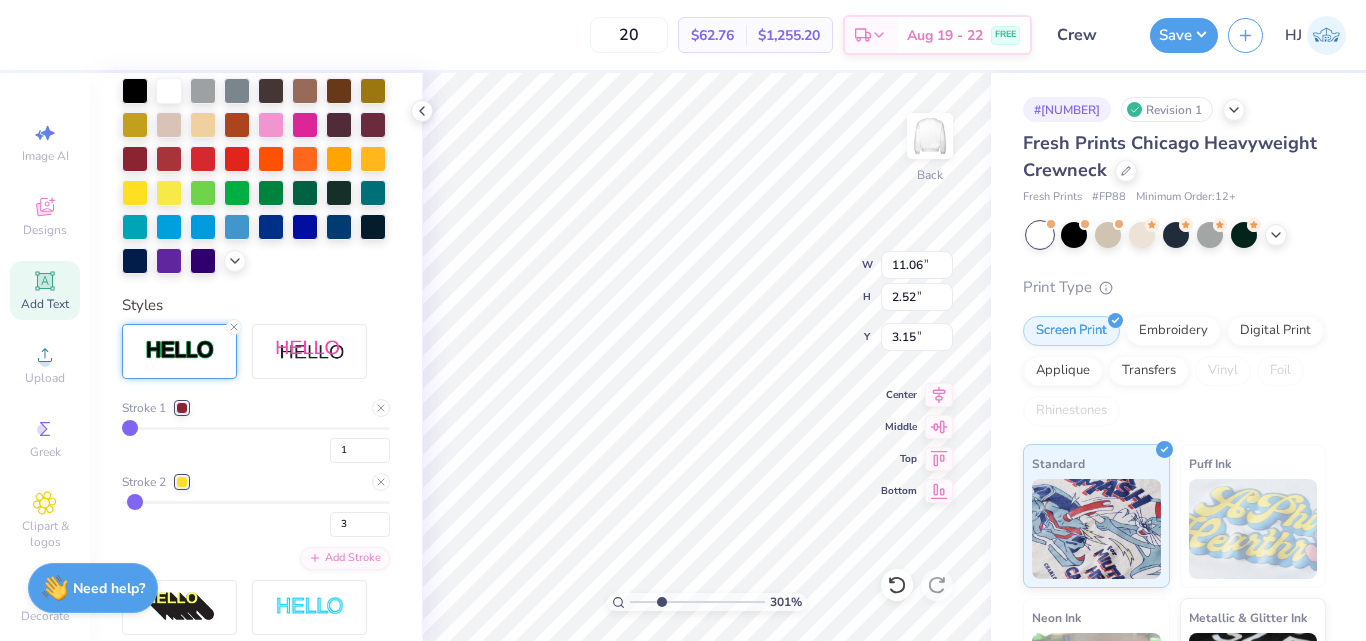 type on "4" 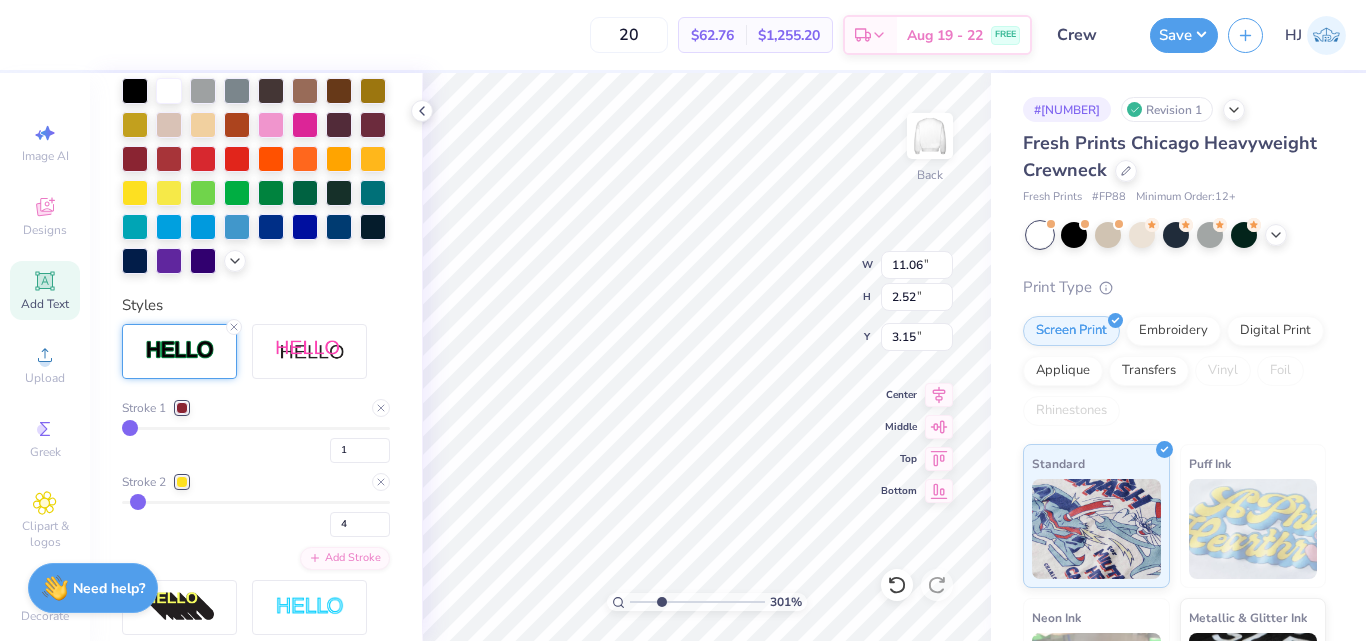 type on "3.00581987268405" 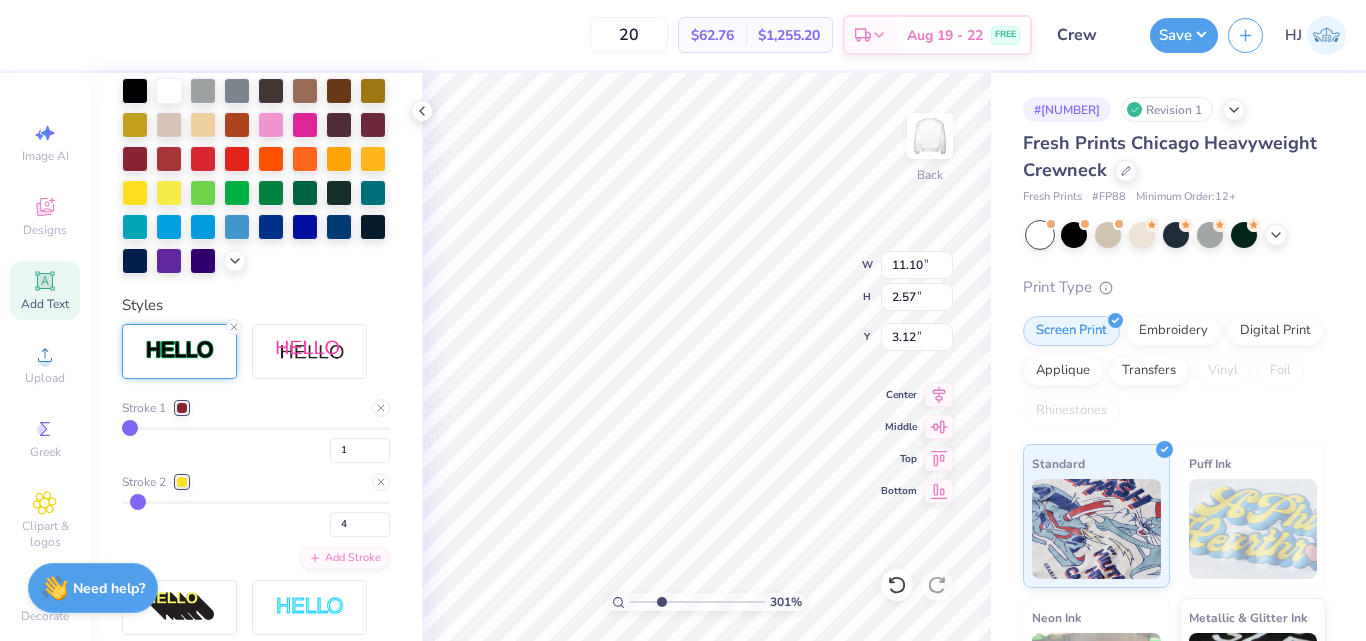 type on "3" 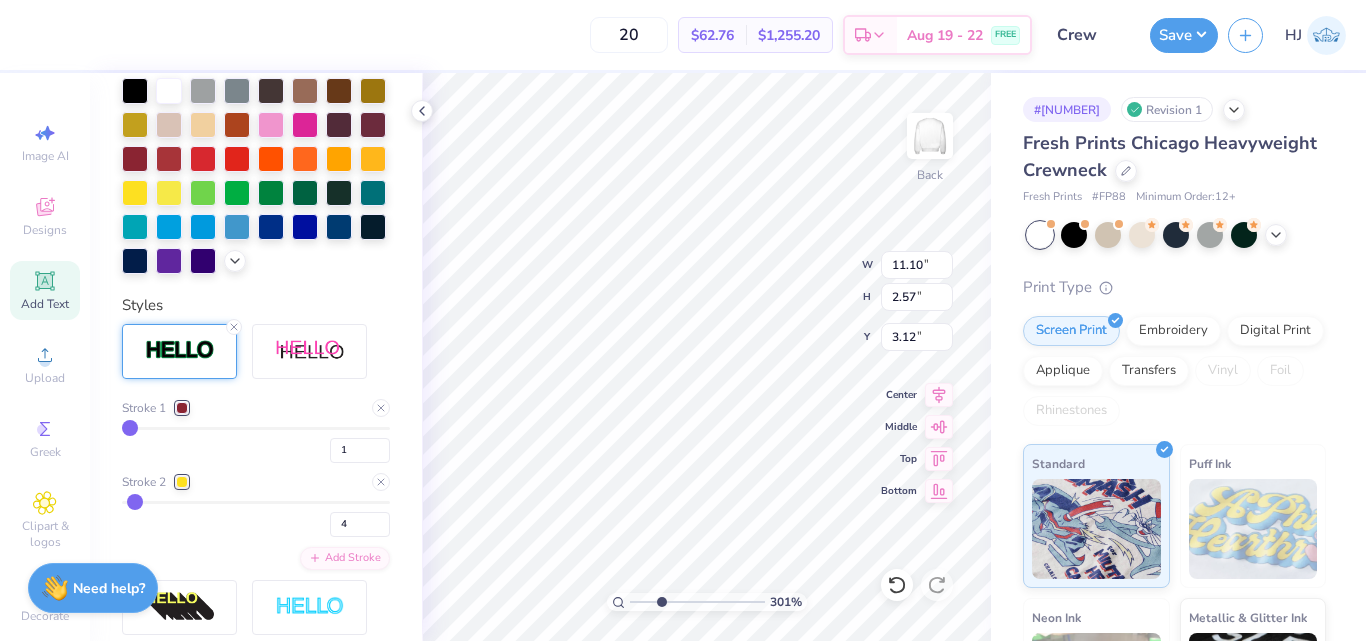 type on "3" 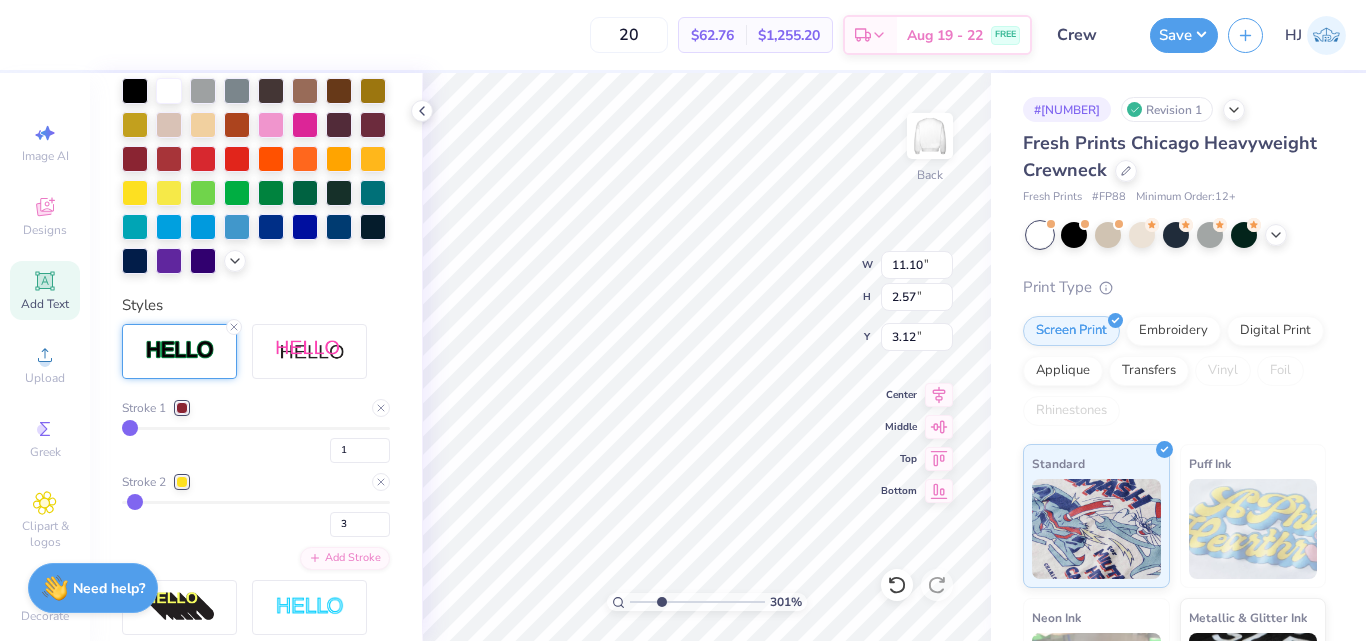 type on "2" 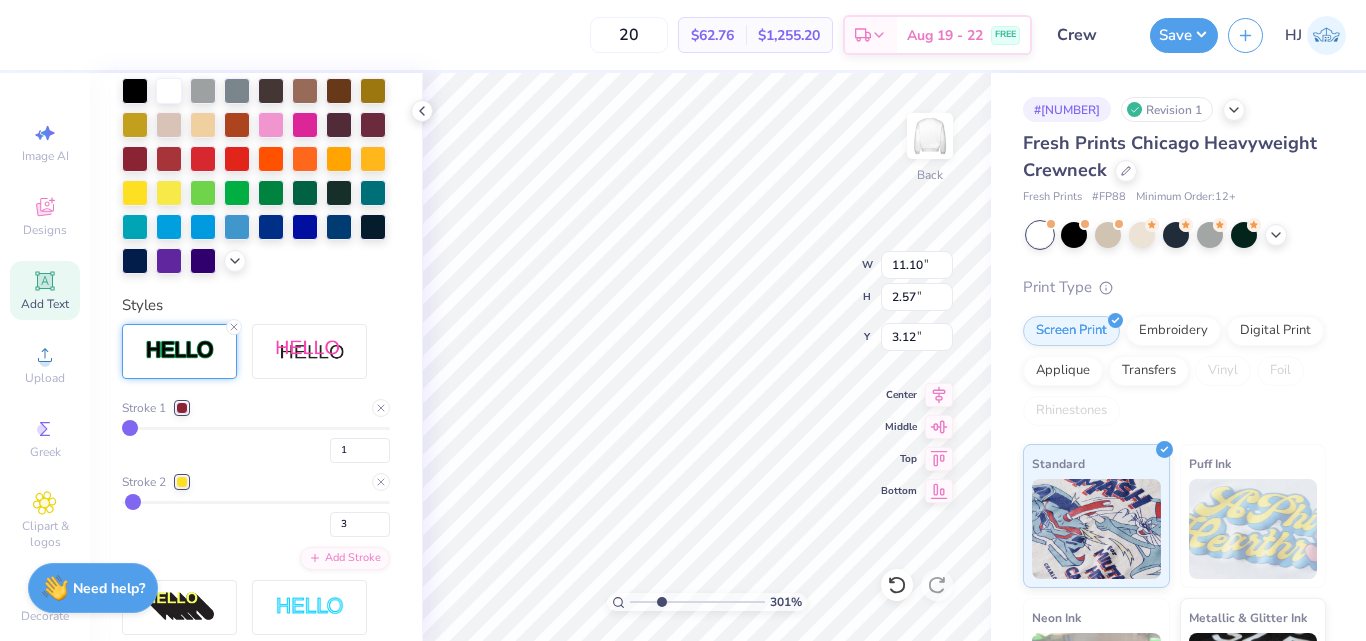 type on "2" 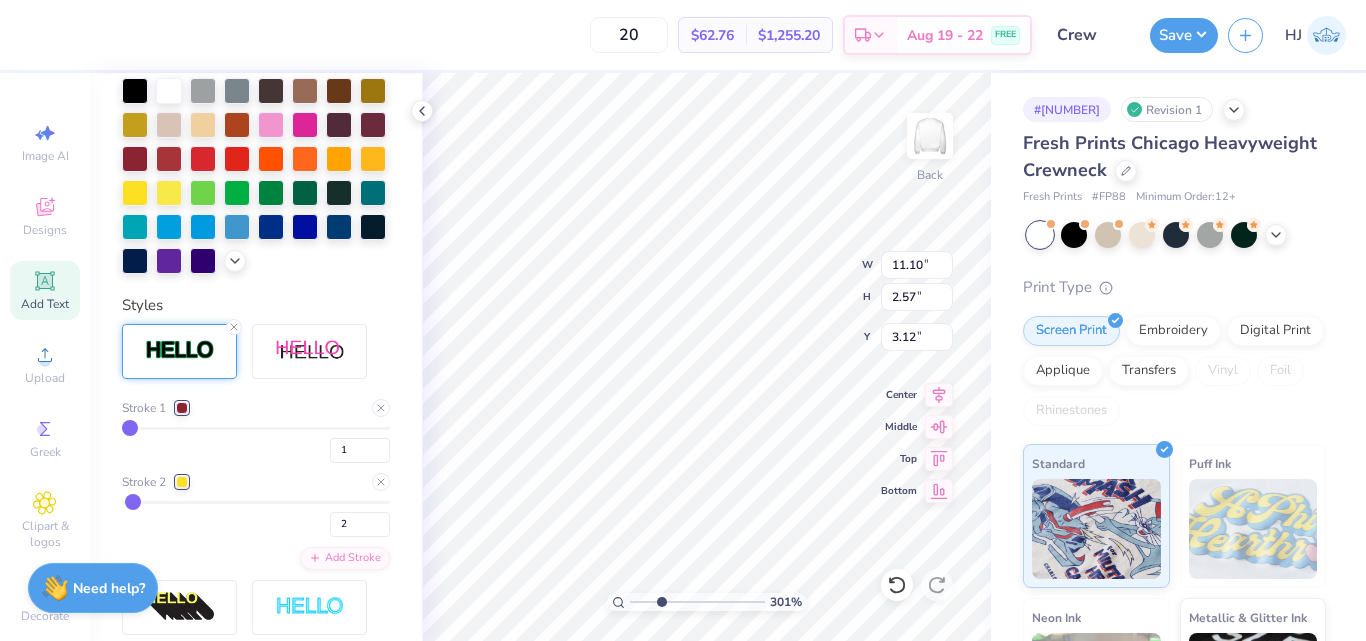 type on "1" 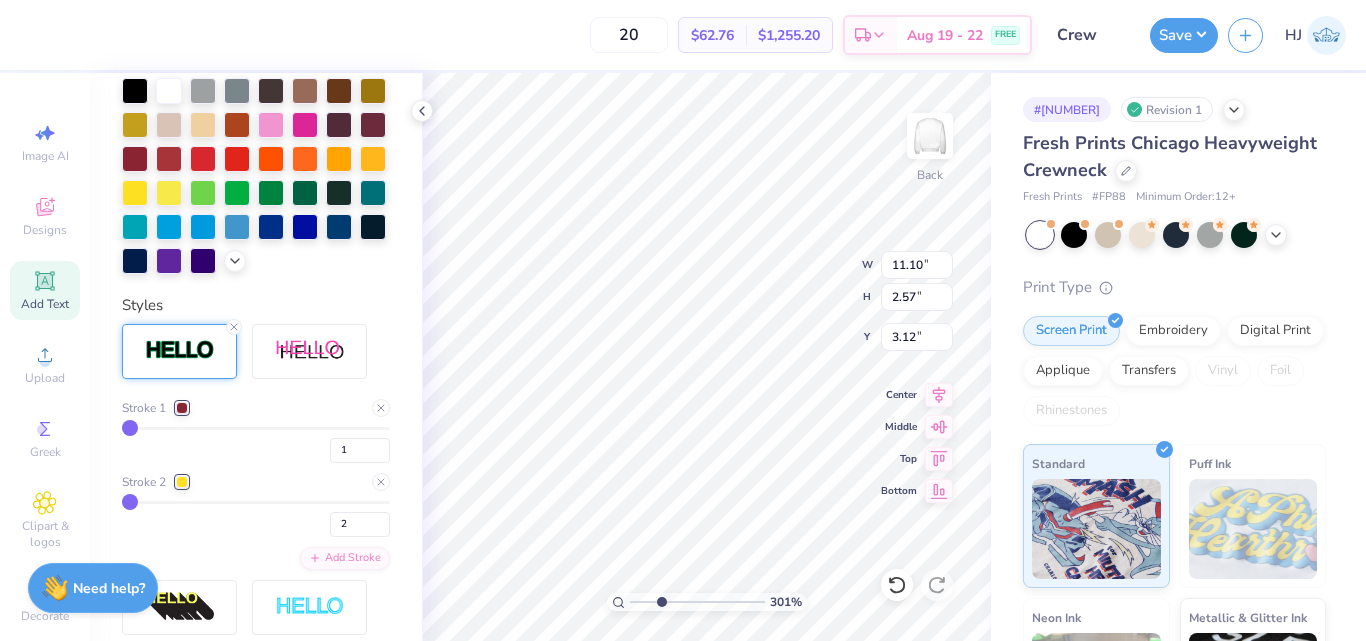 type on "1" 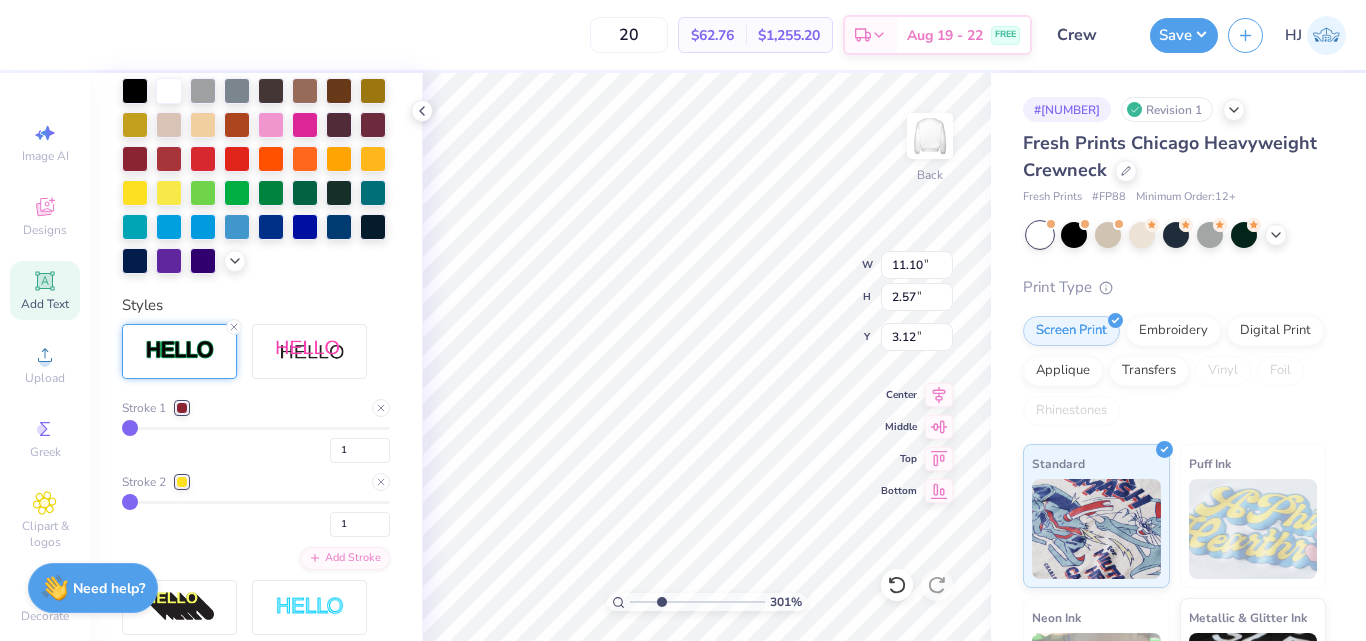 type on "3.00581987268405" 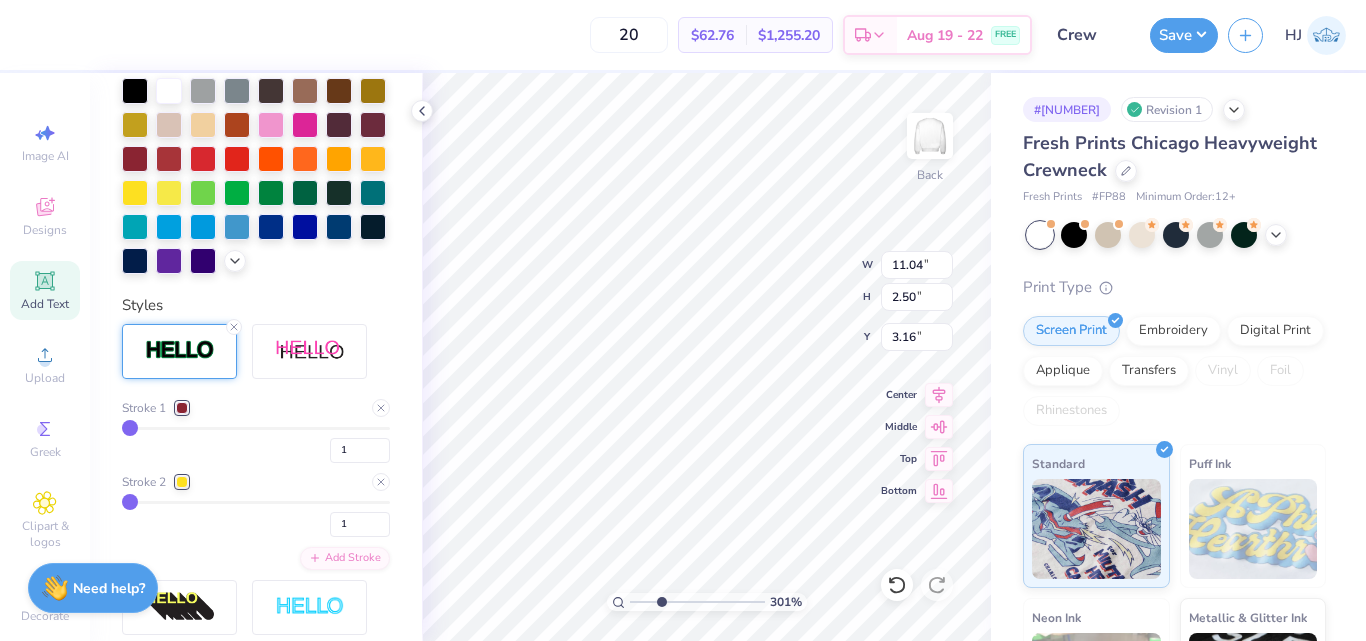 drag, startPoint x: 138, startPoint y: 533, endPoint x: 122, endPoint y: 532, distance: 16.03122 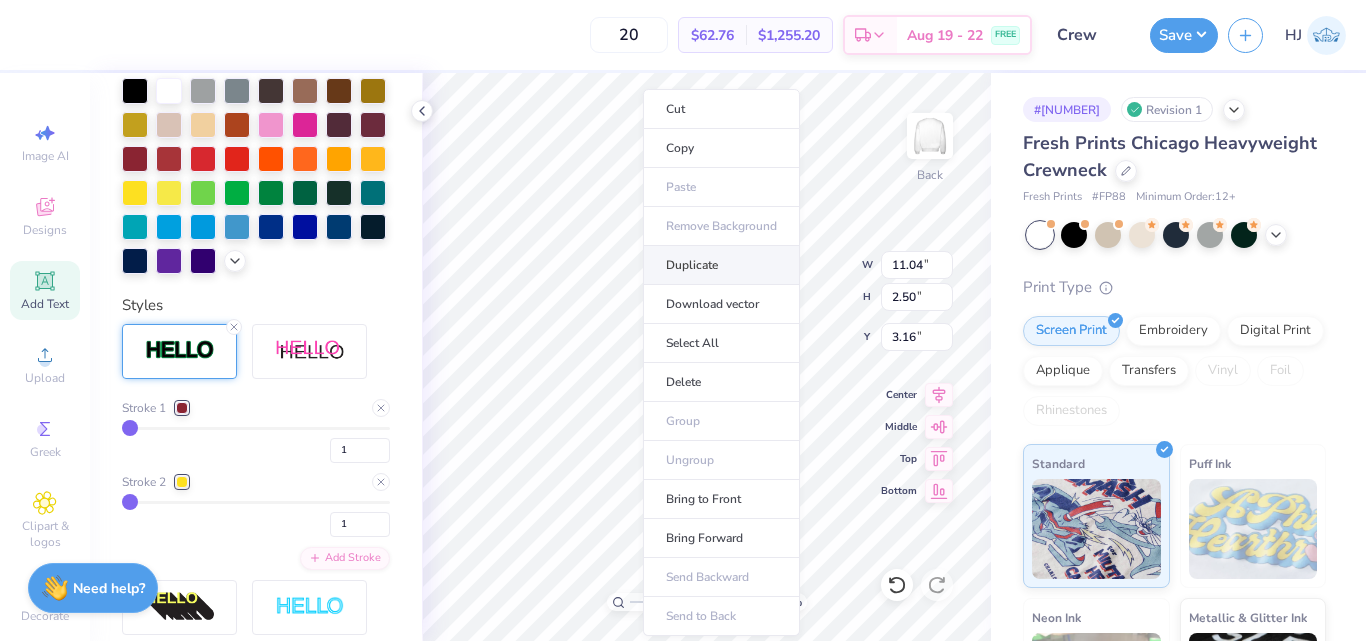 click on "Duplicate" at bounding box center (721, 265) 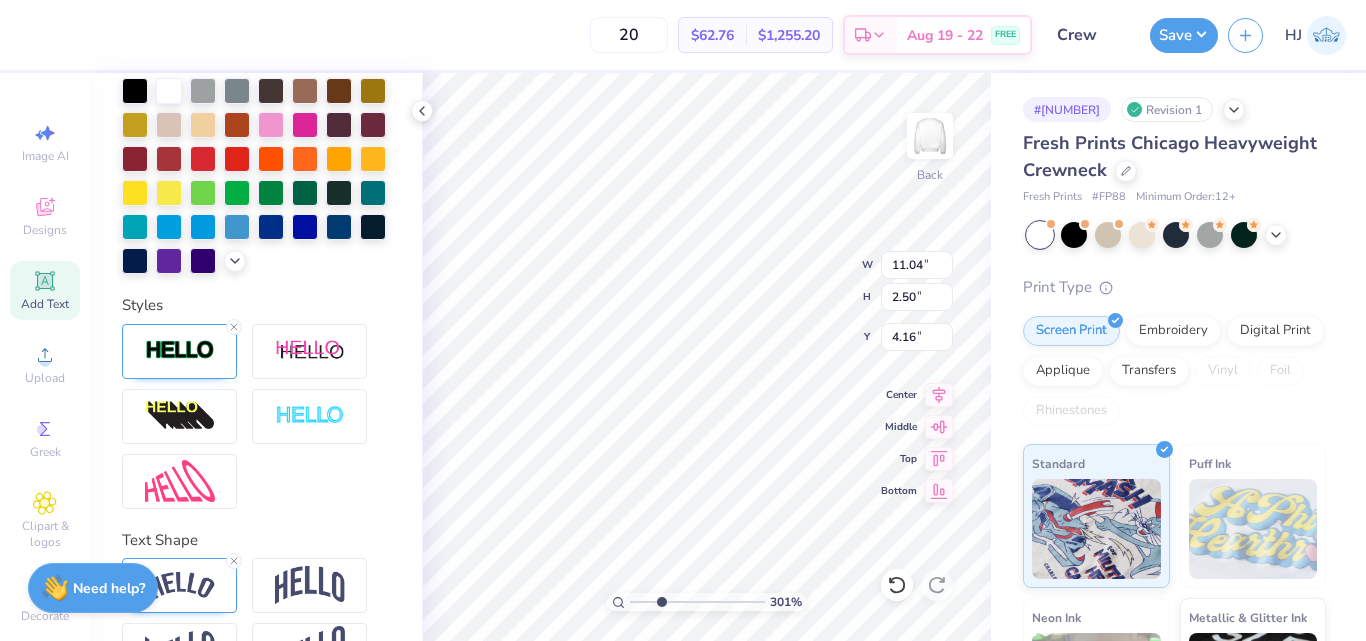 type on "3.00581987268405" 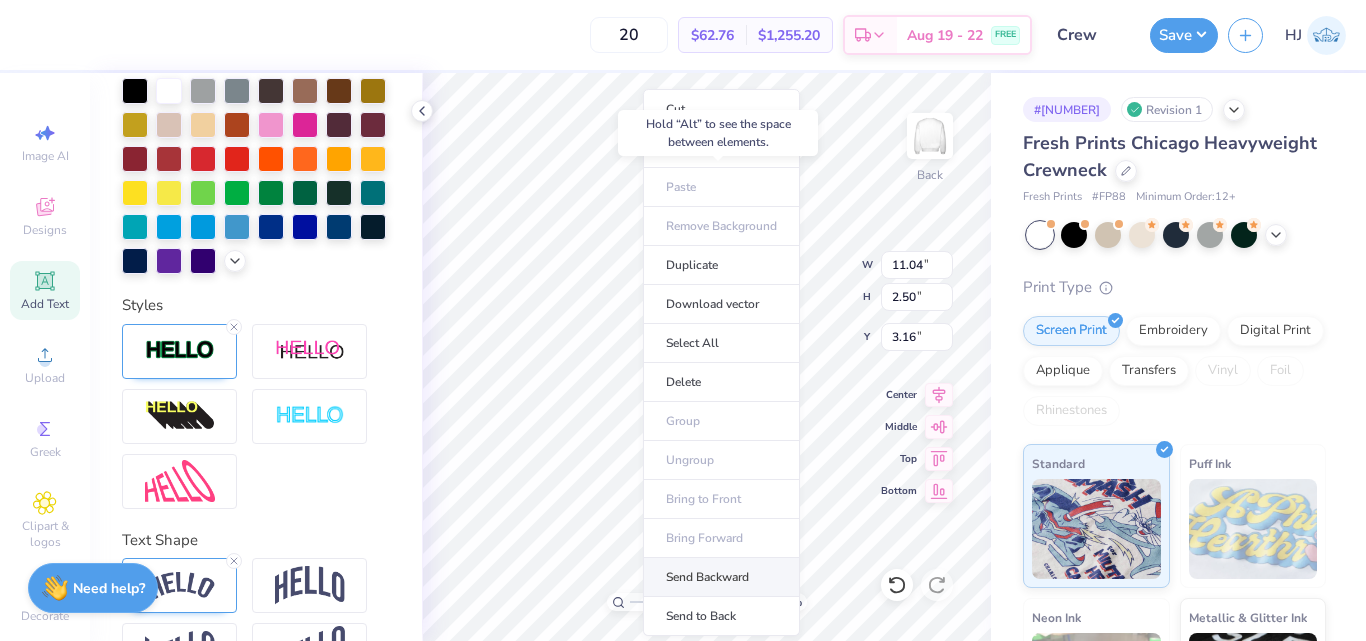 click on "Send Backward" at bounding box center (721, 577) 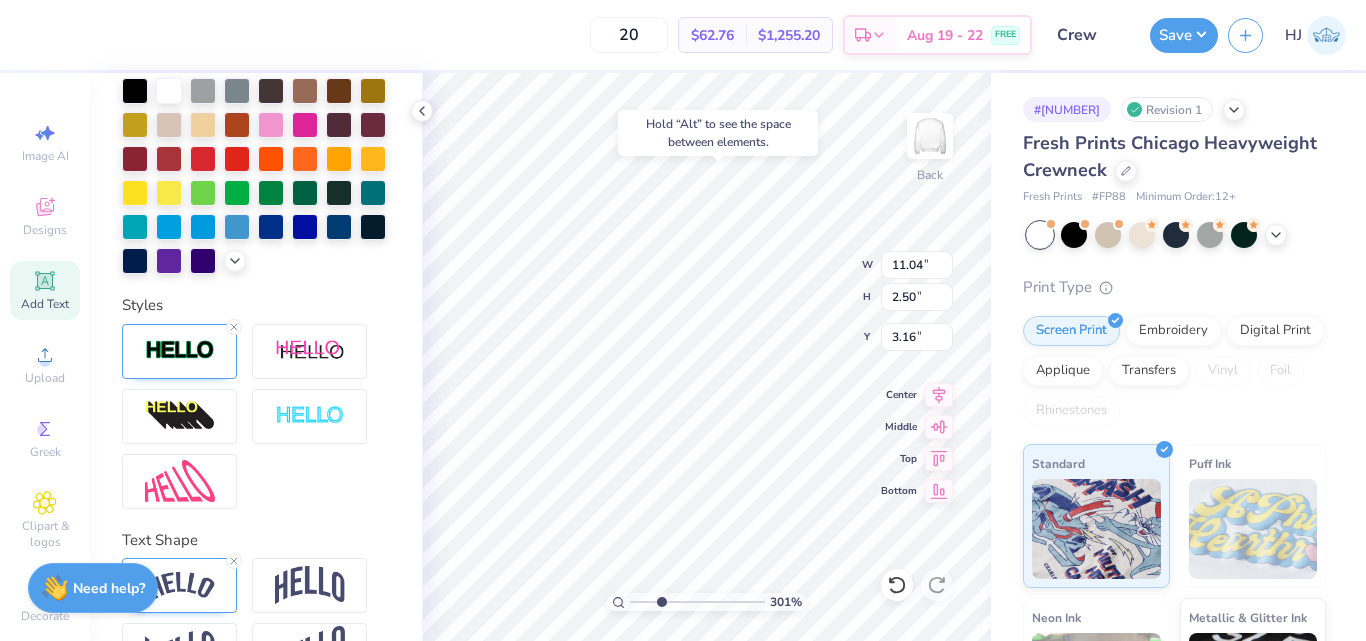 type on "3.00581987268405" 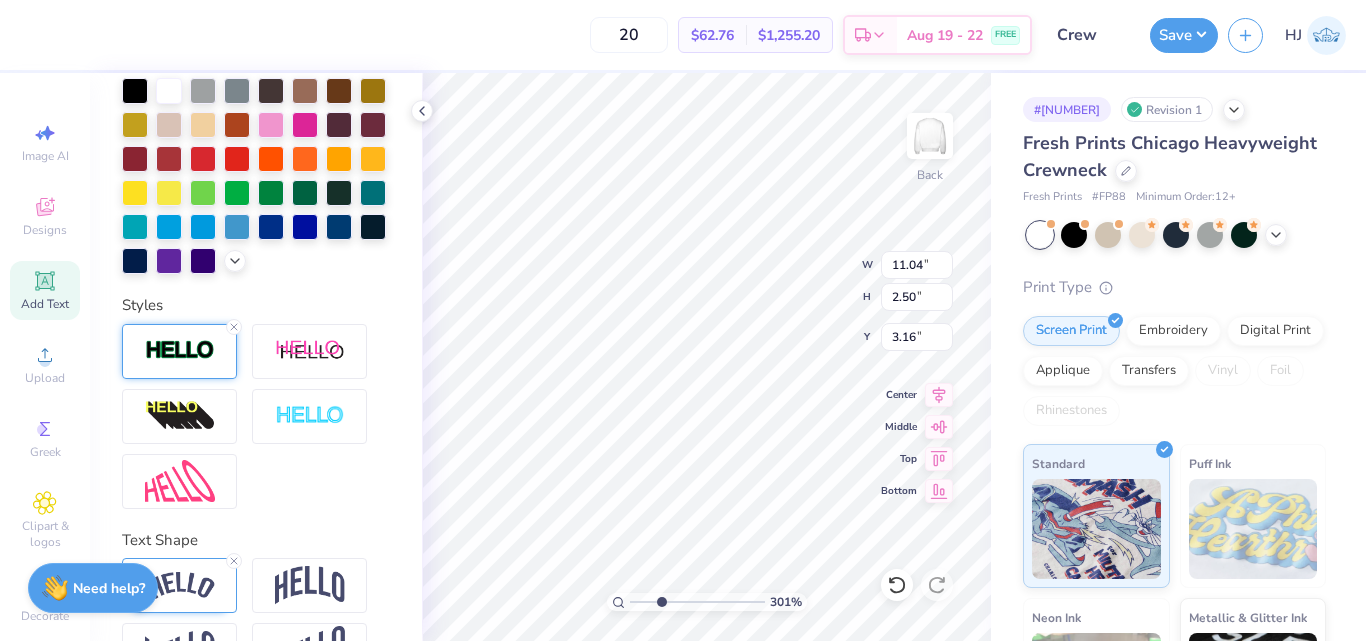 click at bounding box center (180, 350) 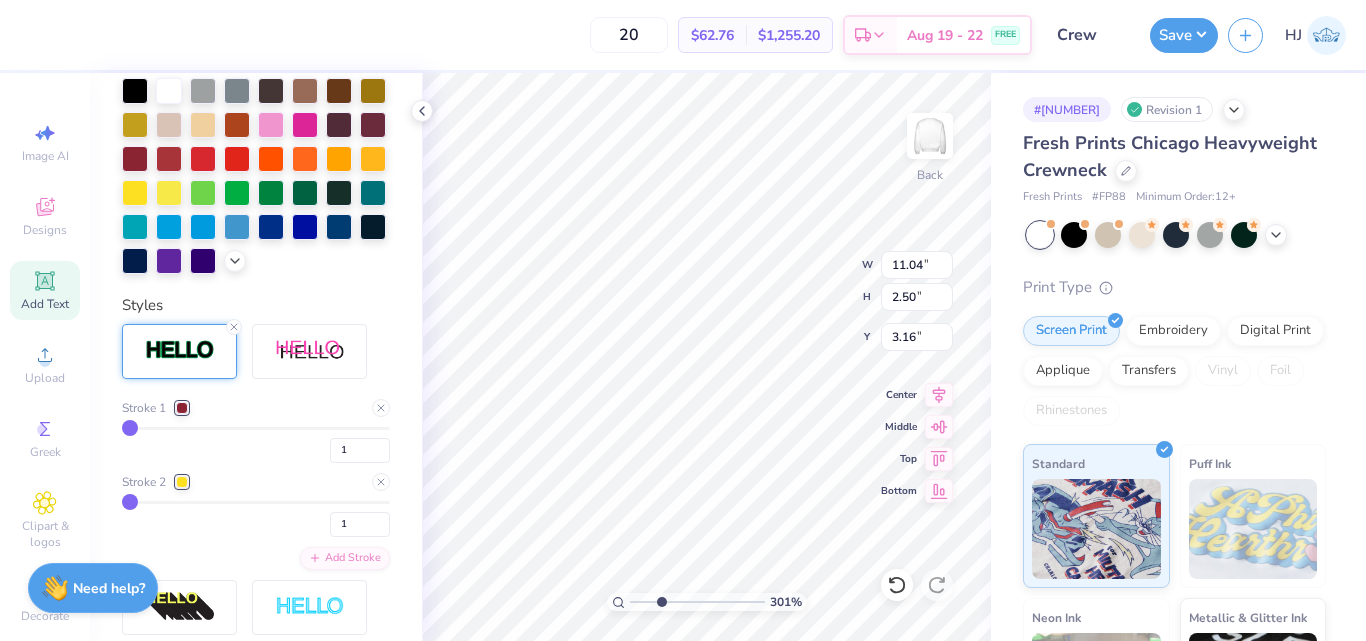 type on "2" 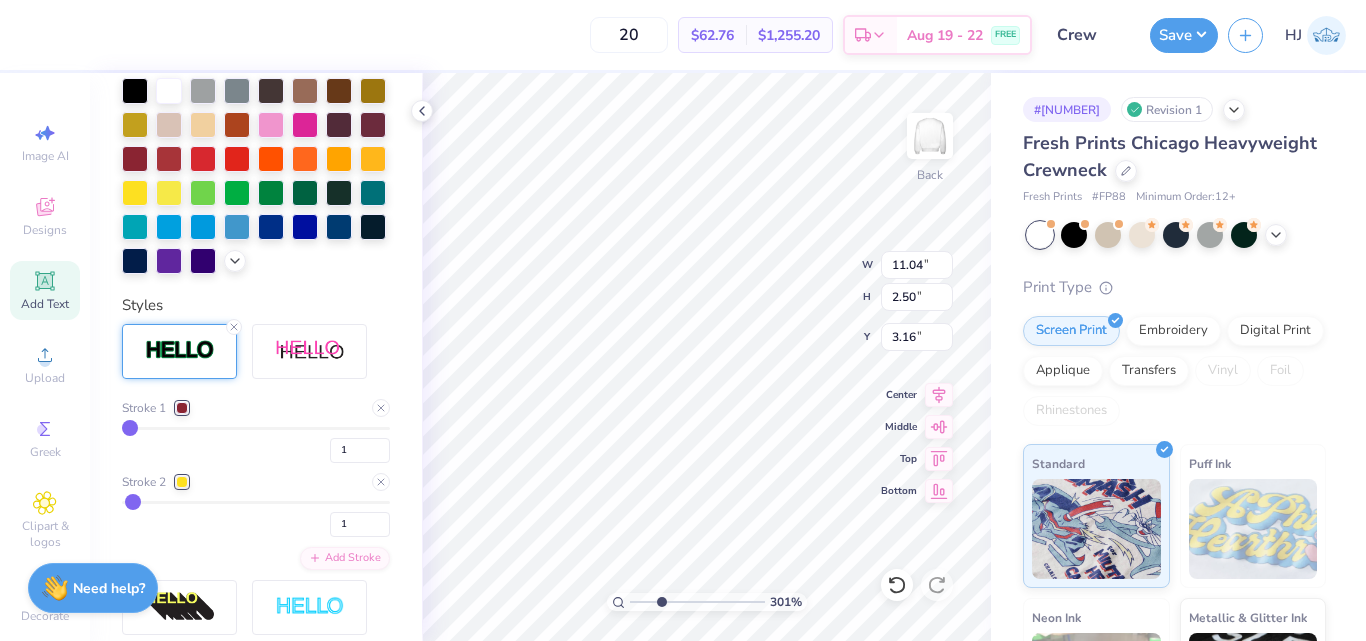 type on "2" 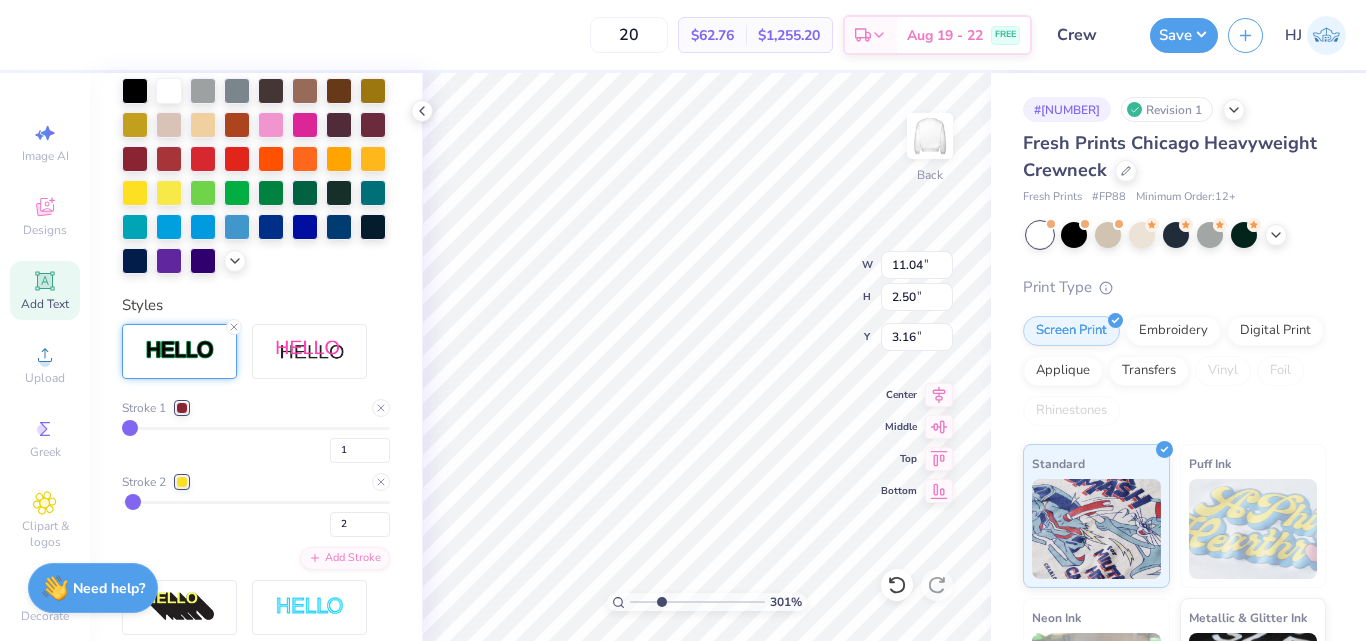 type on "3" 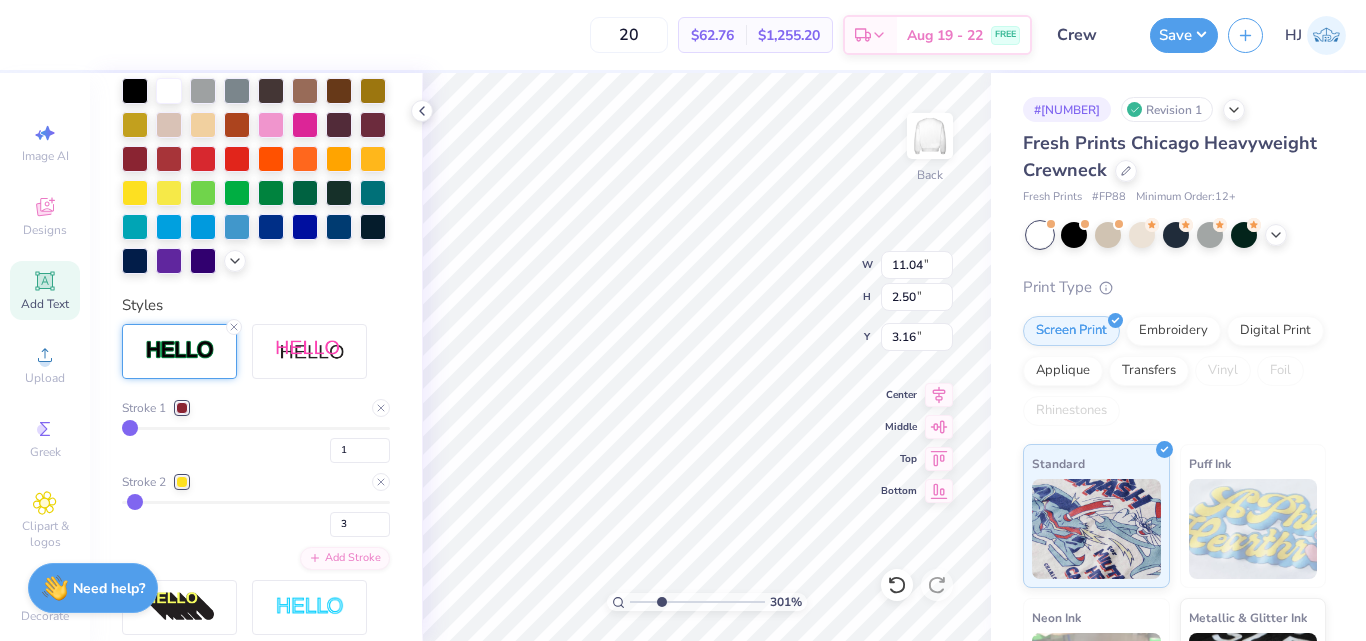 type on "4" 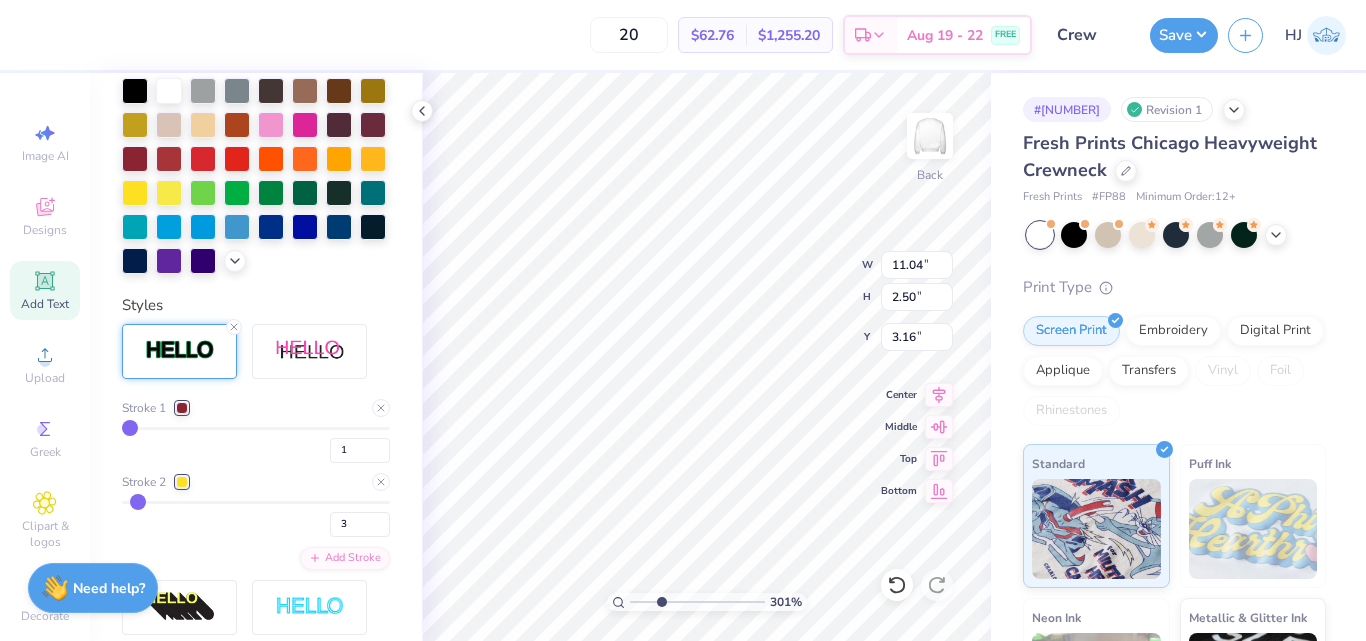 type on "4" 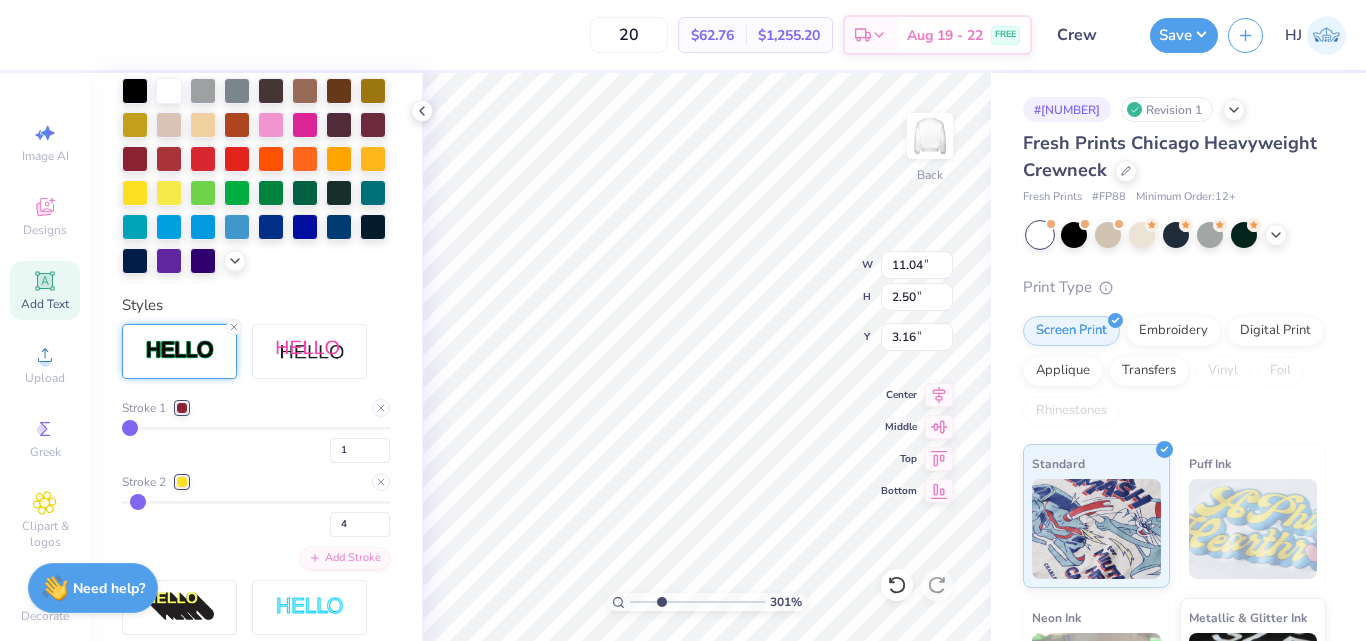 type on "5" 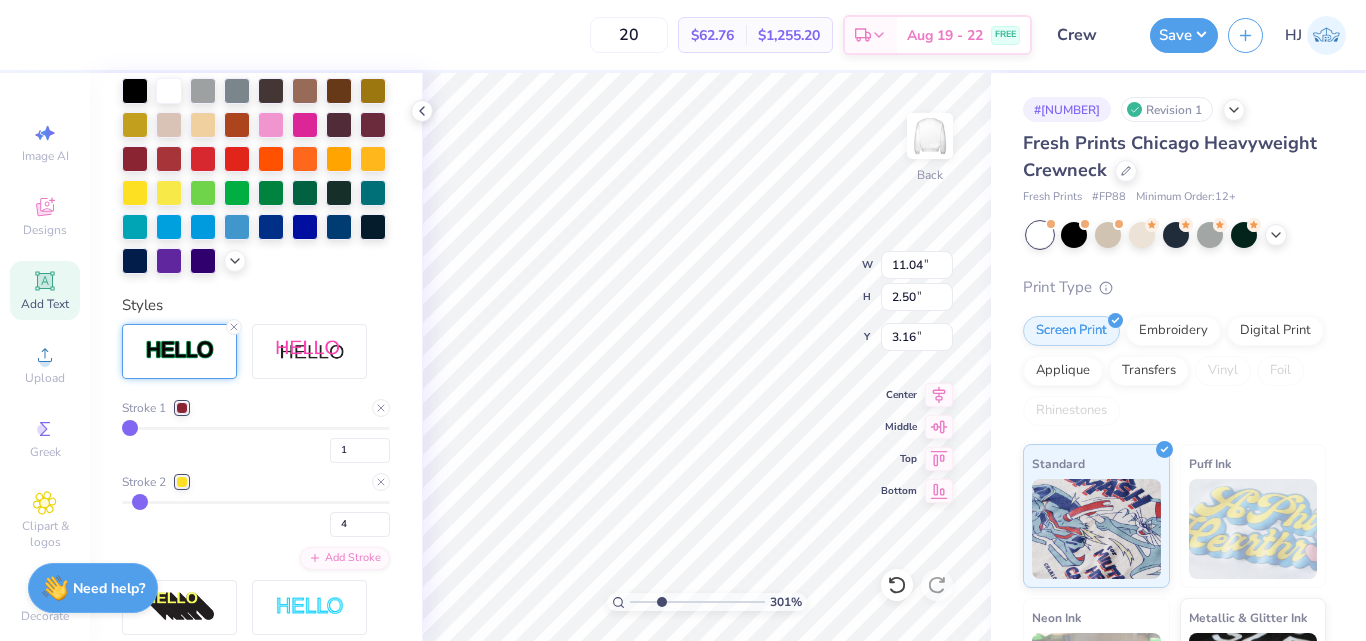 type on "5" 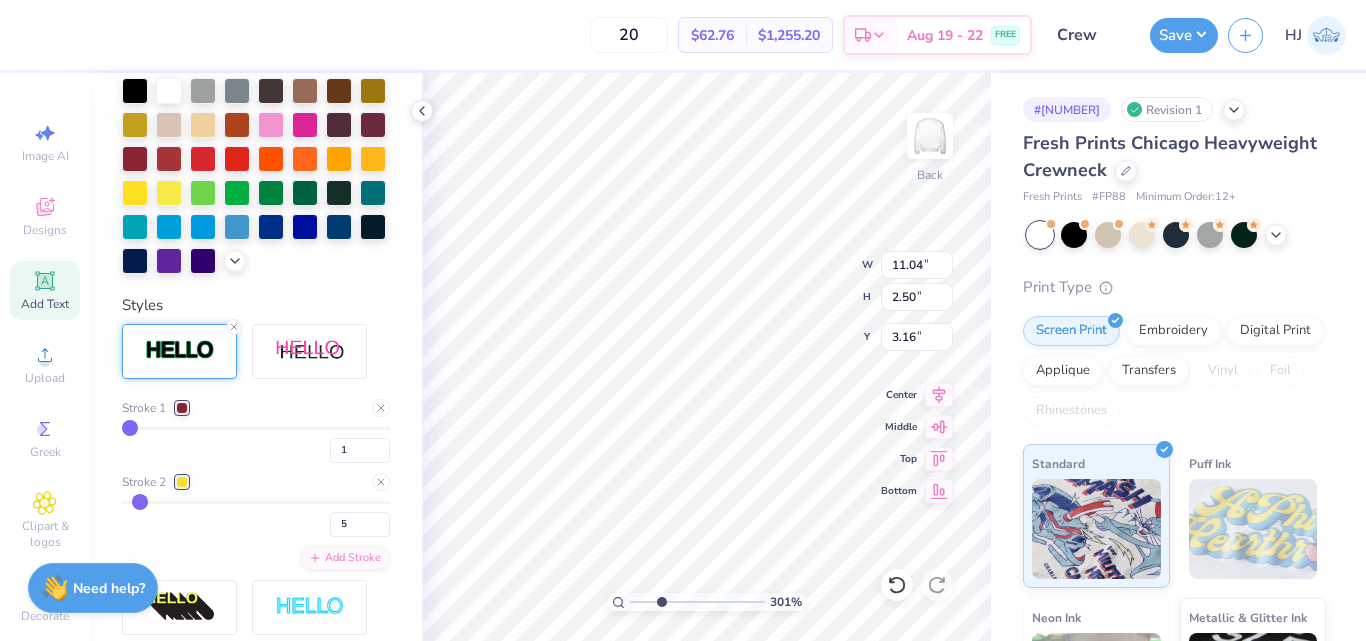 type on "6" 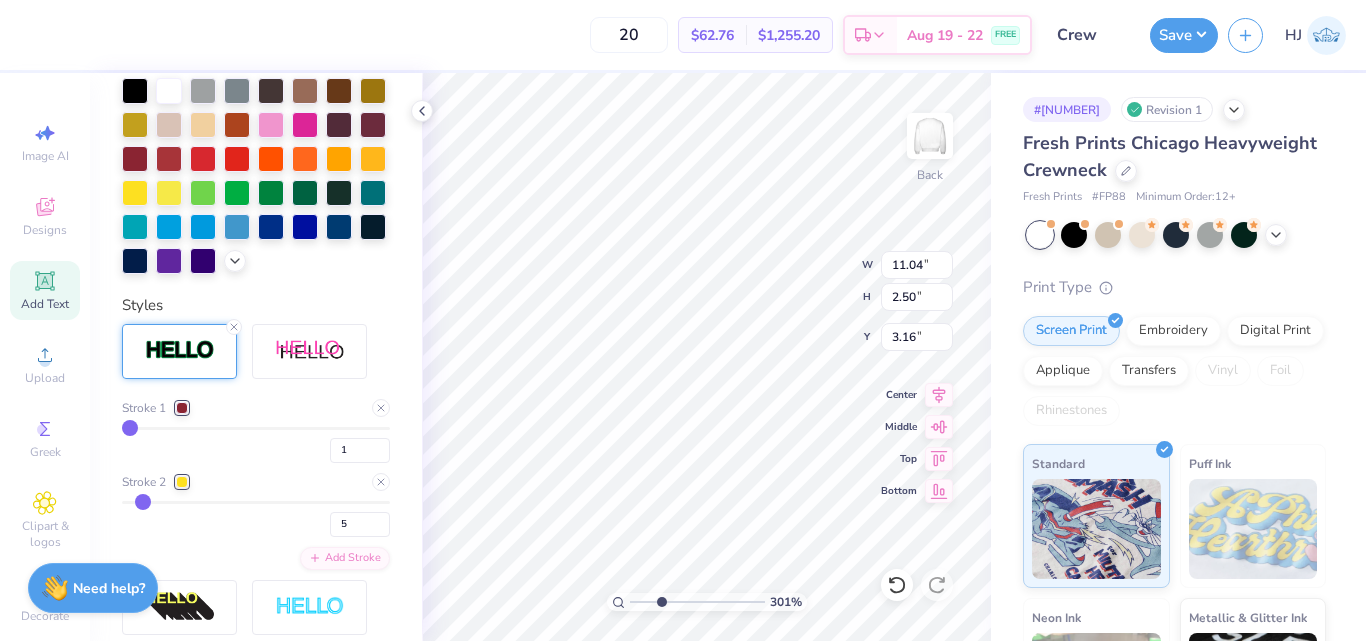 type on "6" 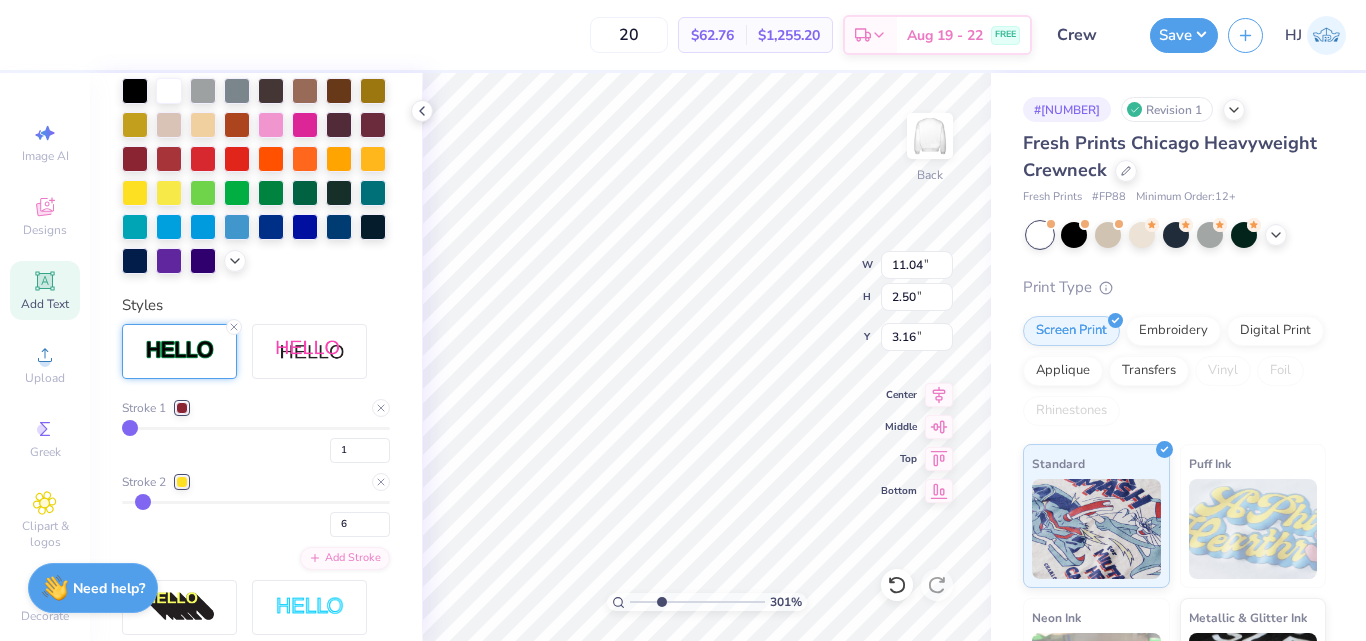 type on "7" 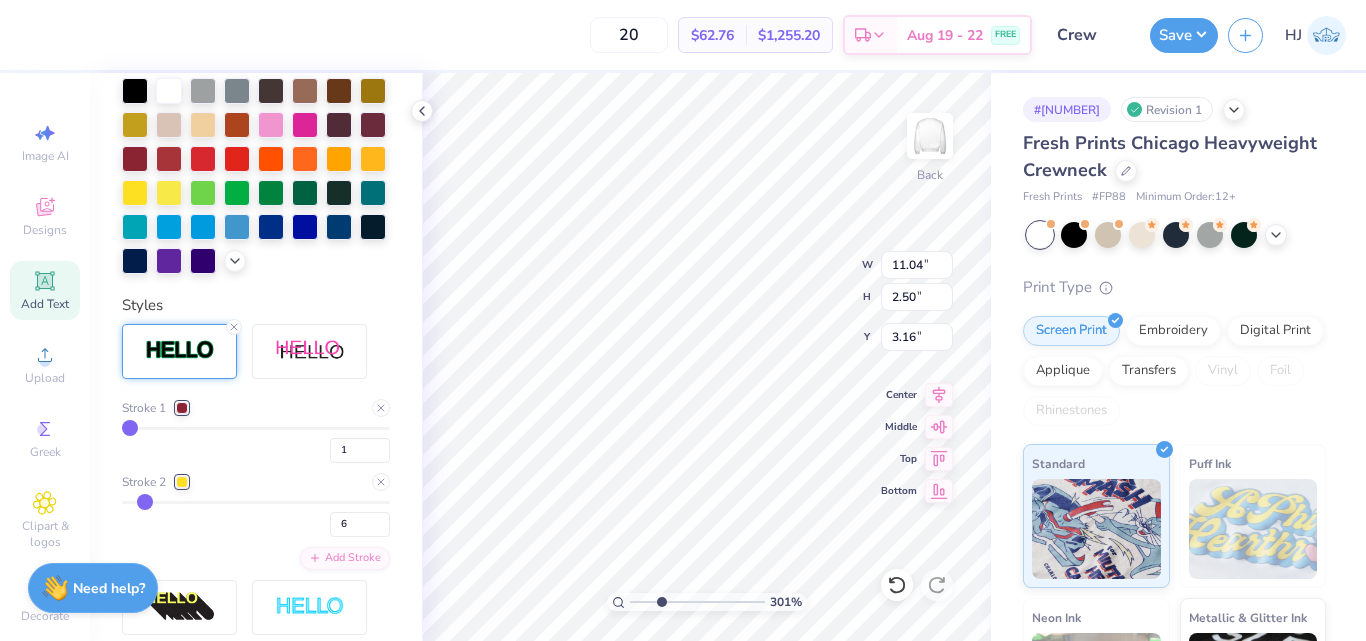 type on "7" 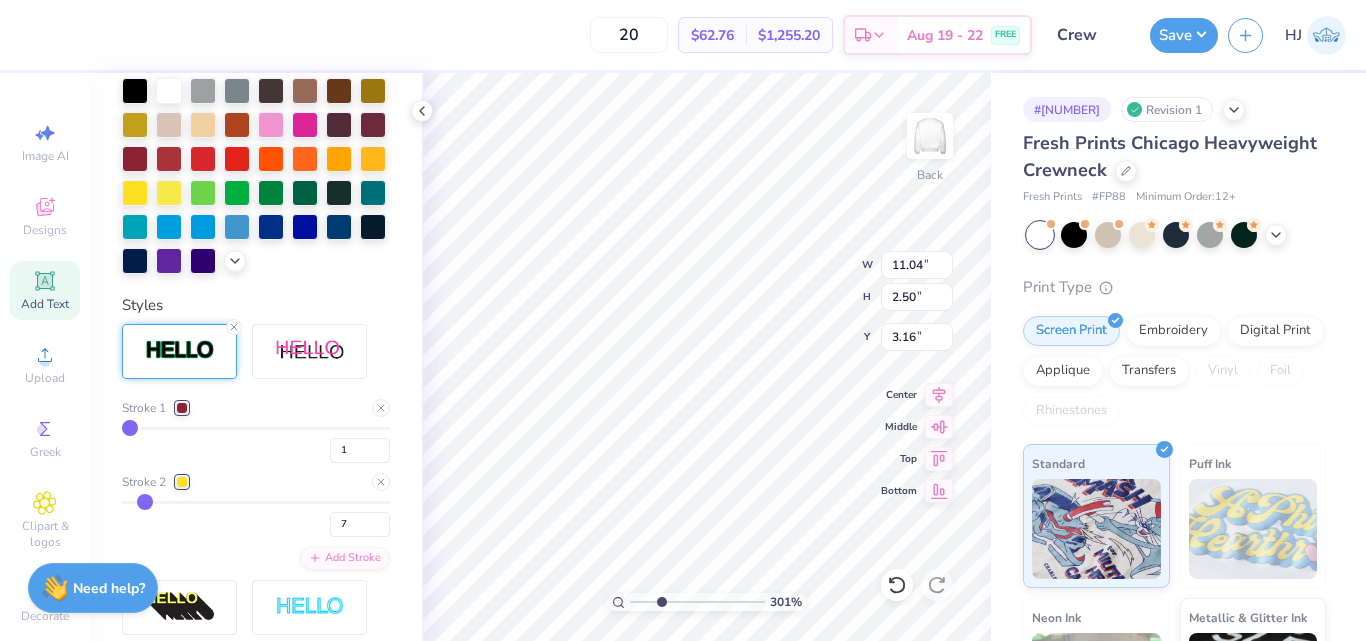 type on "8" 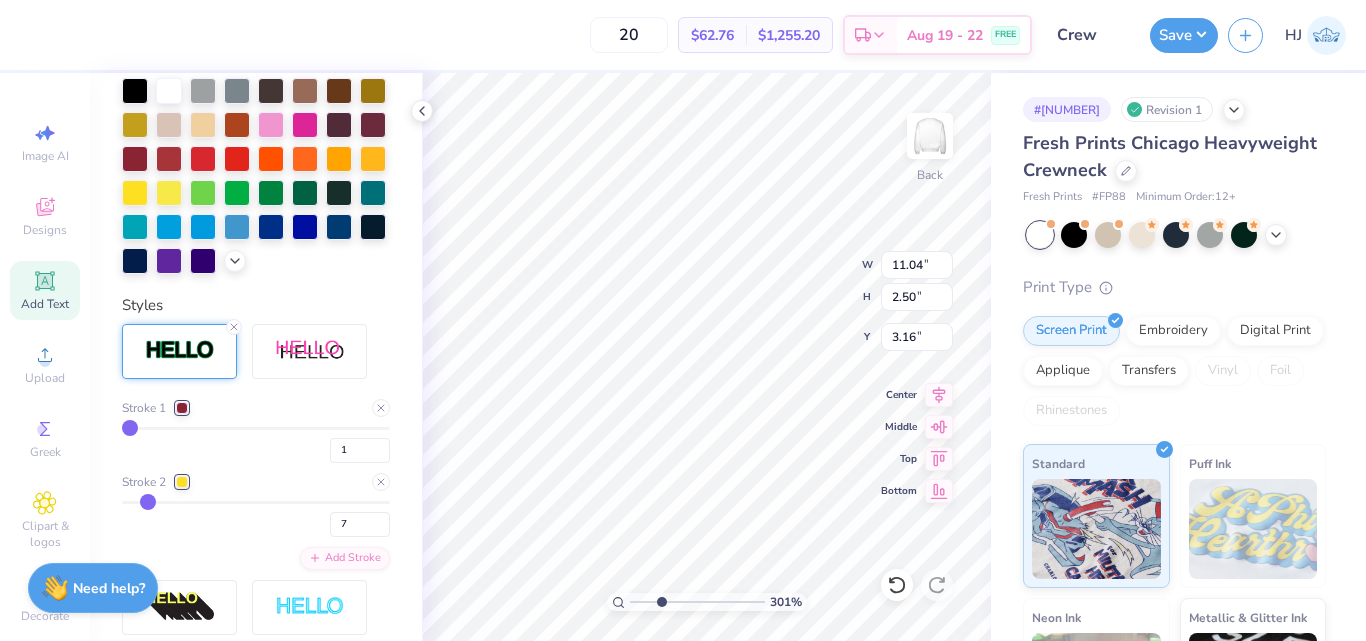 type on "8" 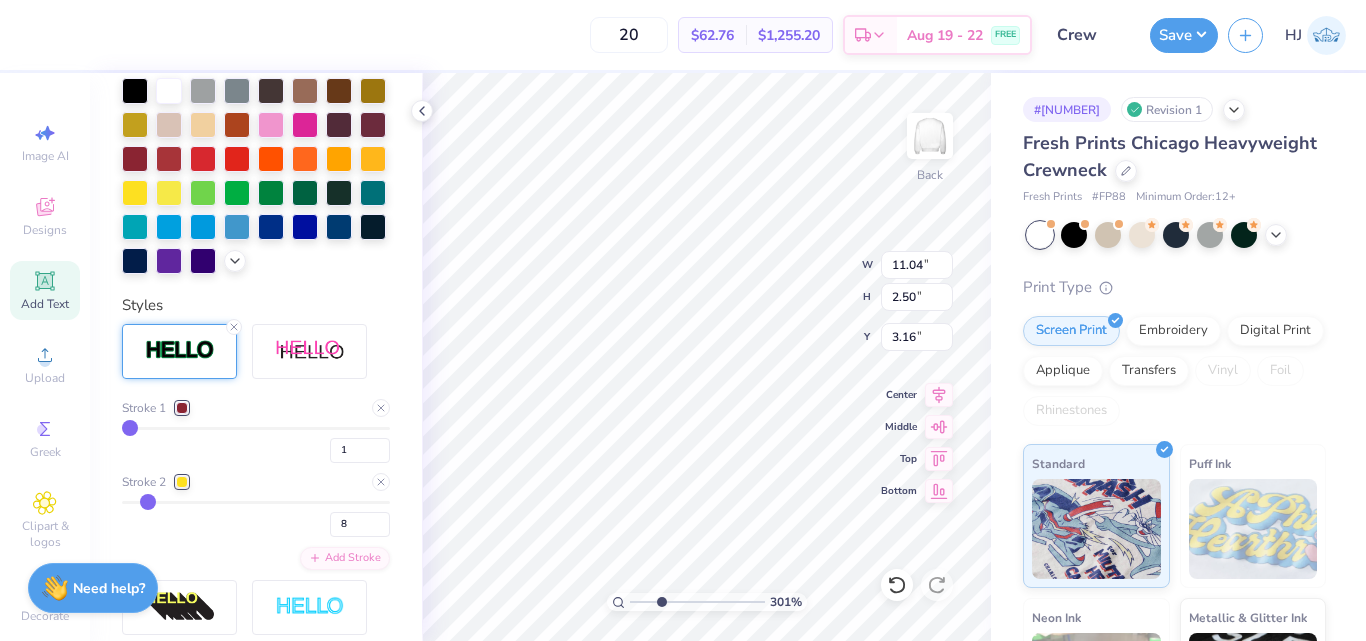 type on "9" 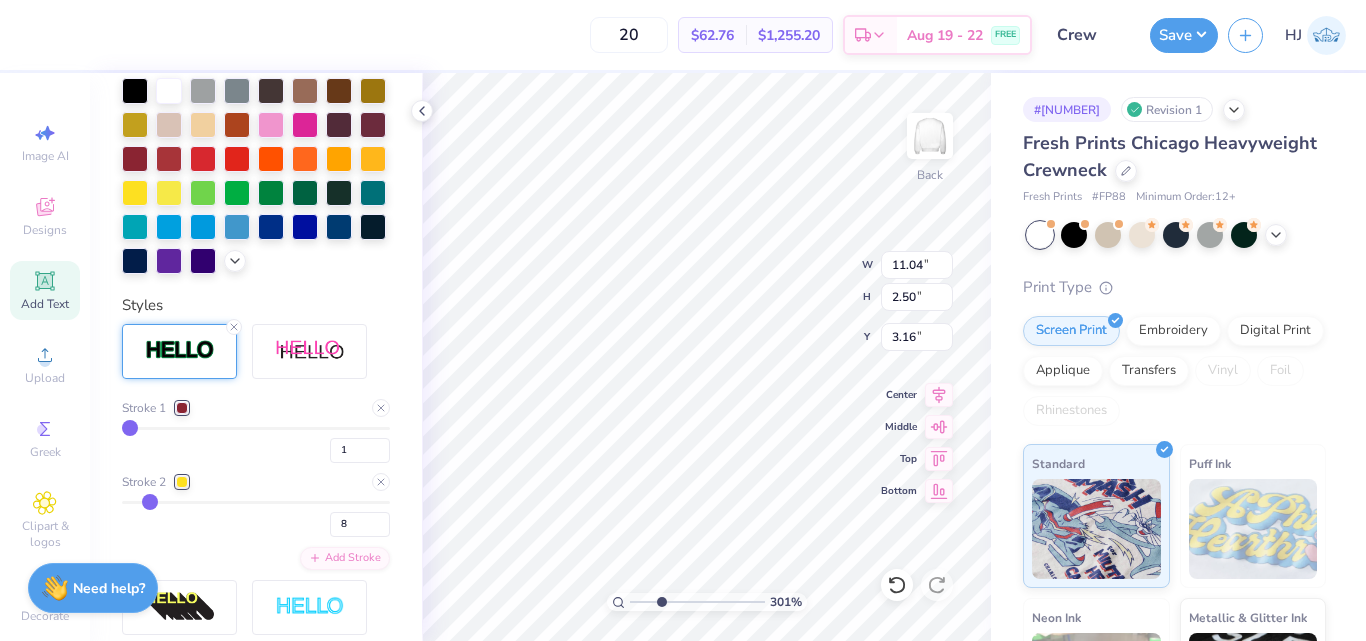 type on "9" 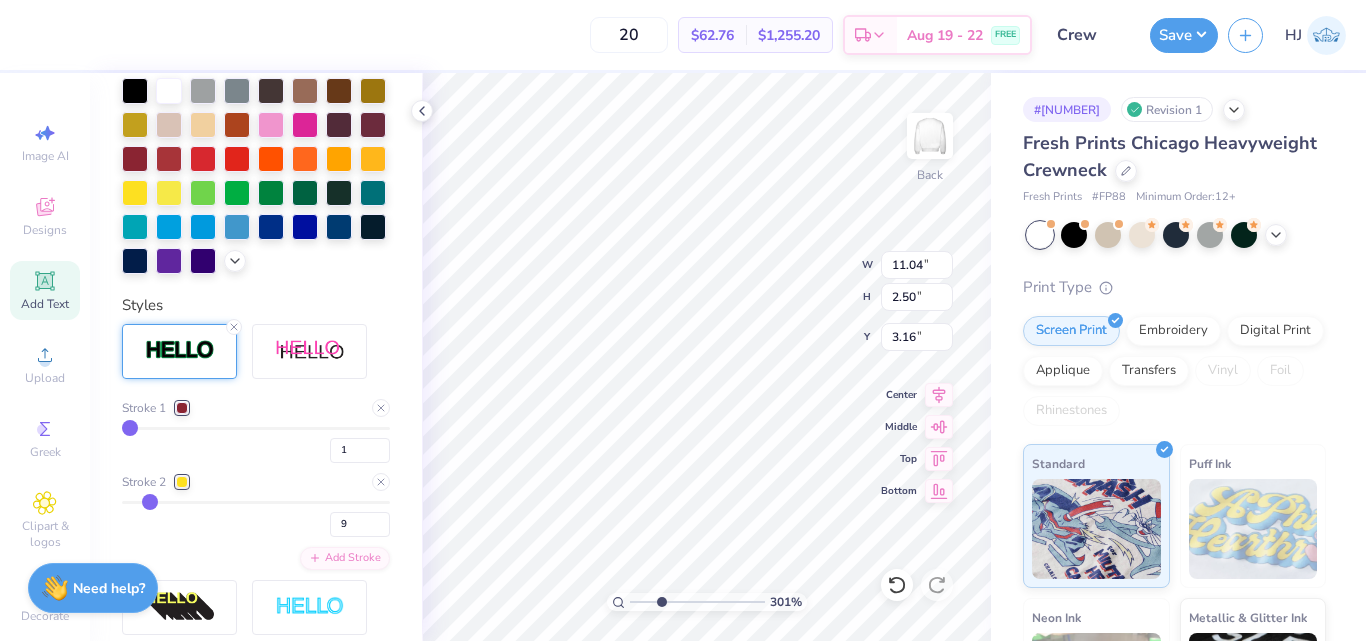 type on "10" 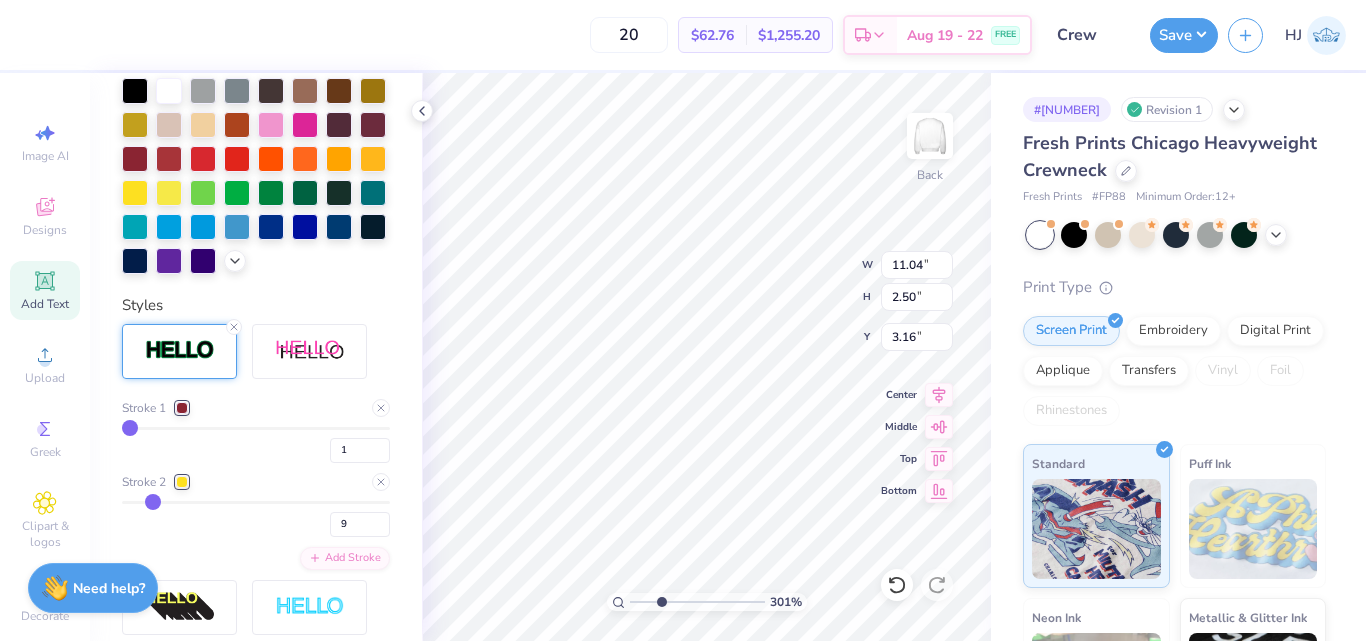 type on "10" 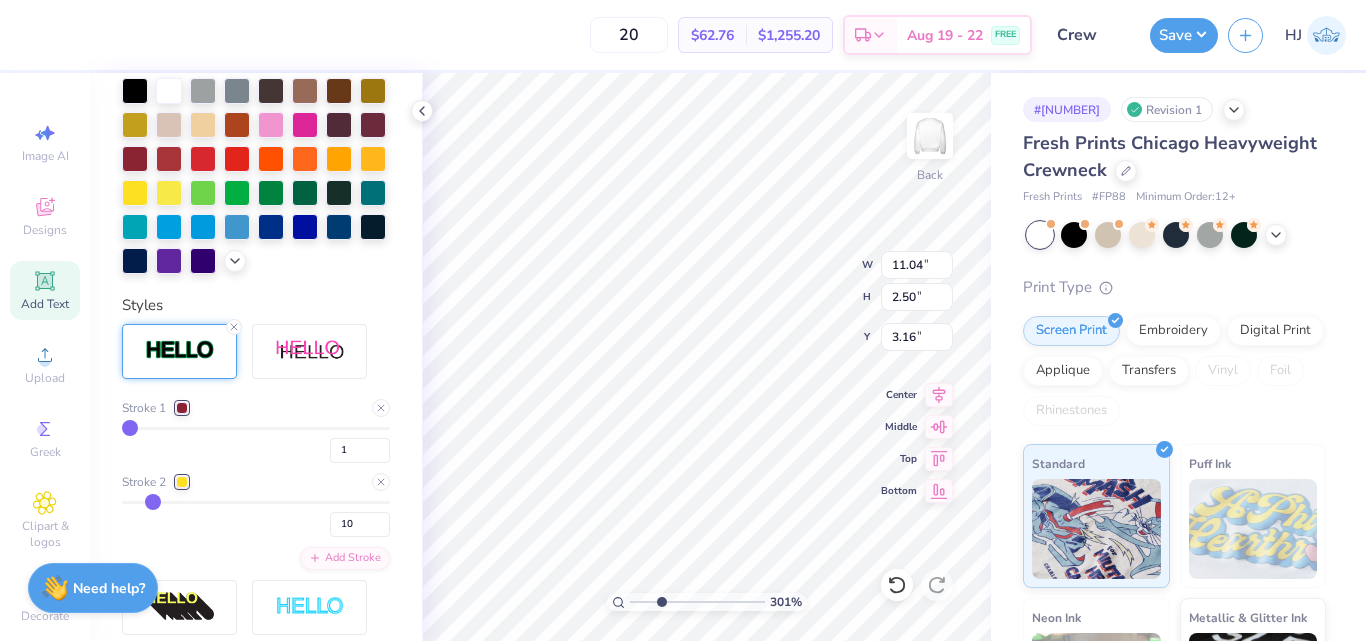 type on "11" 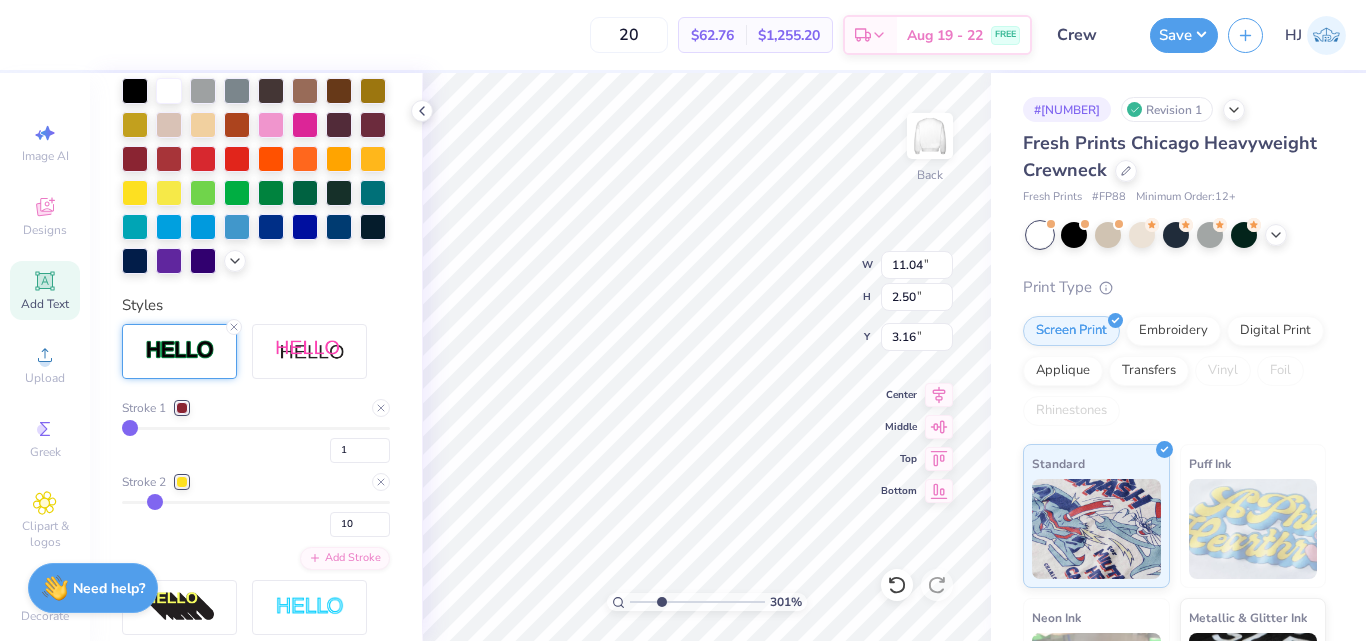 type on "11" 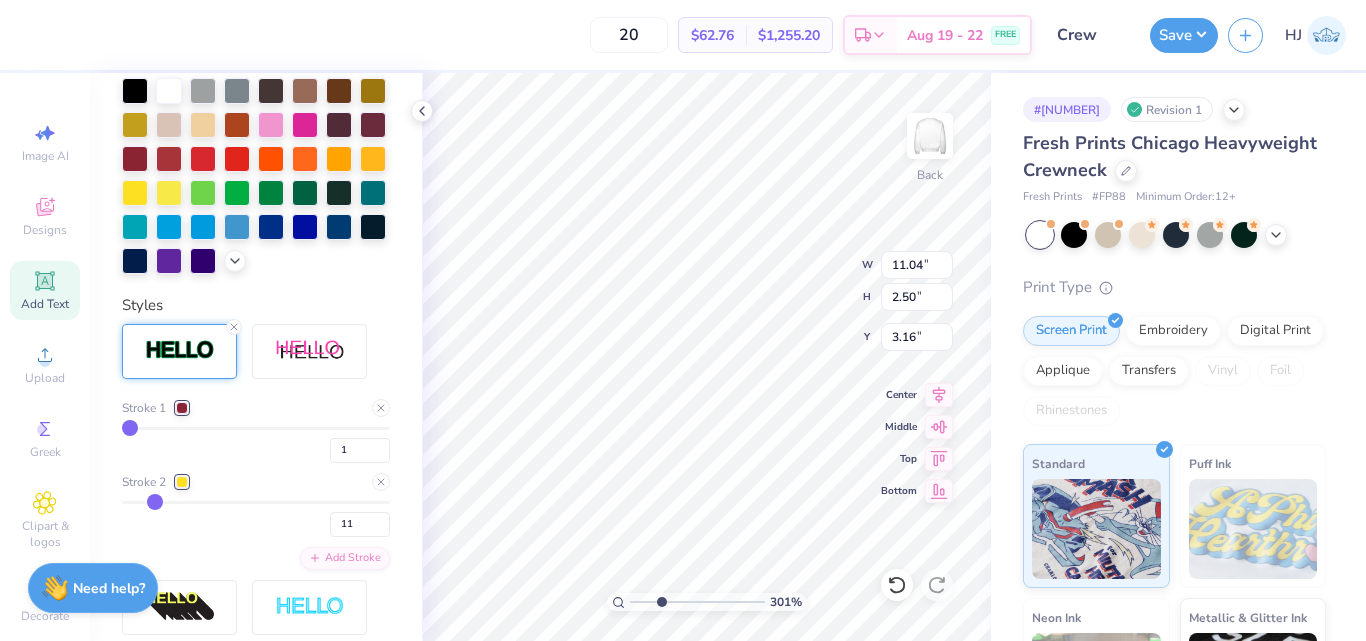 type on "12" 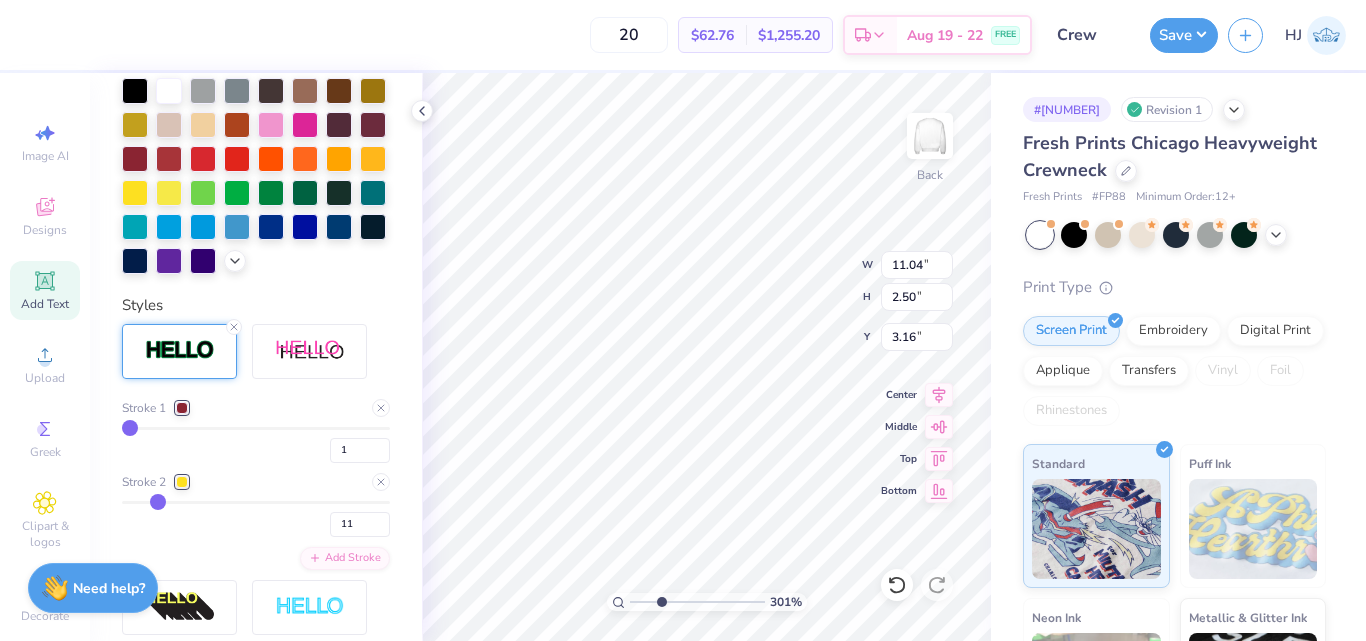 type on "12" 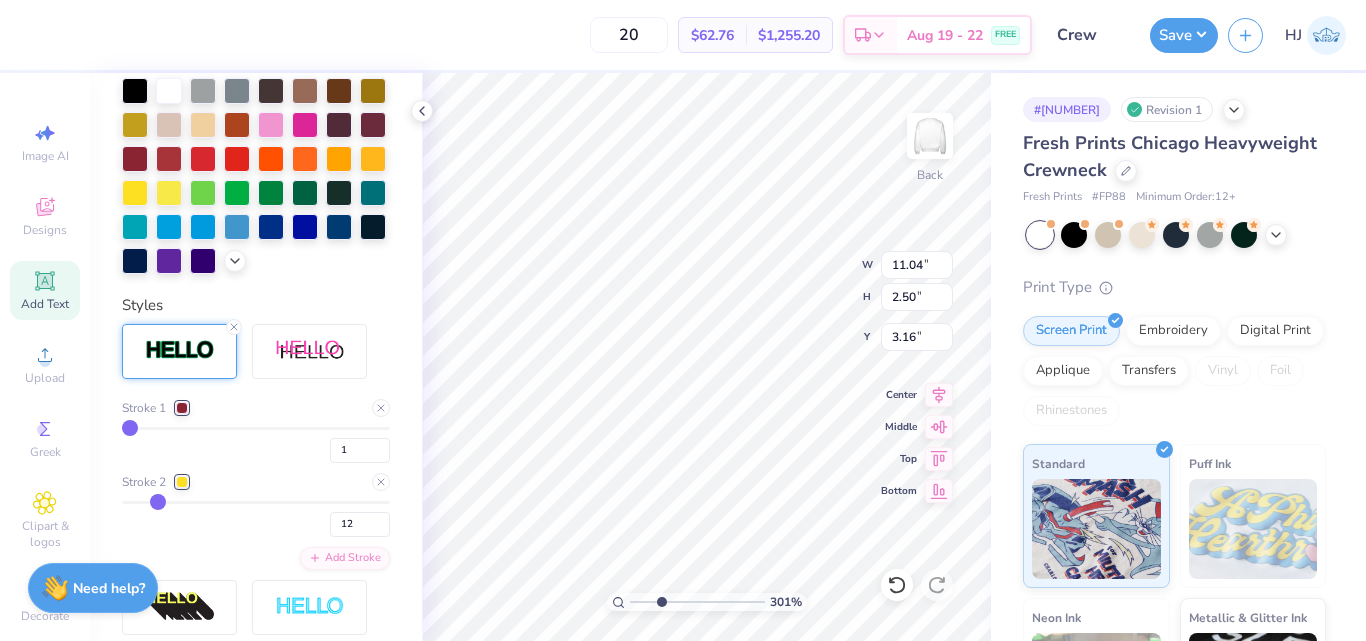 type on "13" 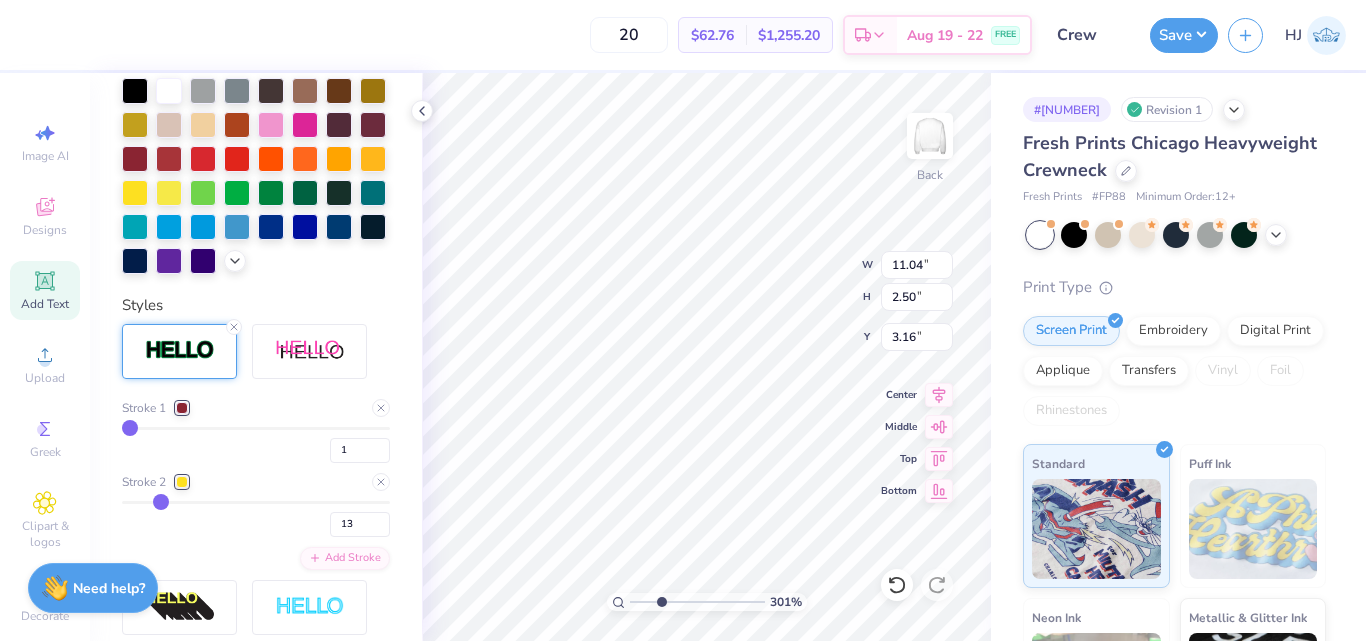drag, startPoint x: 132, startPoint y: 532, endPoint x: 158, endPoint y: 534, distance: 26.076809 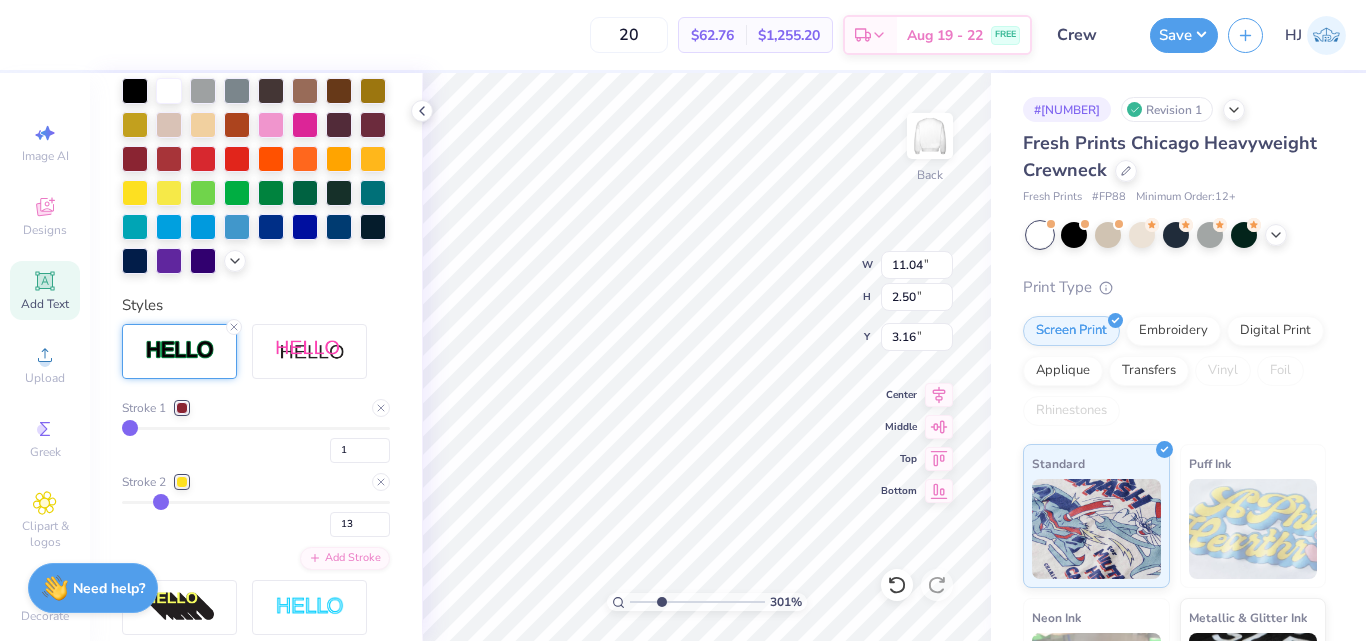 type on "3.00581987268405" 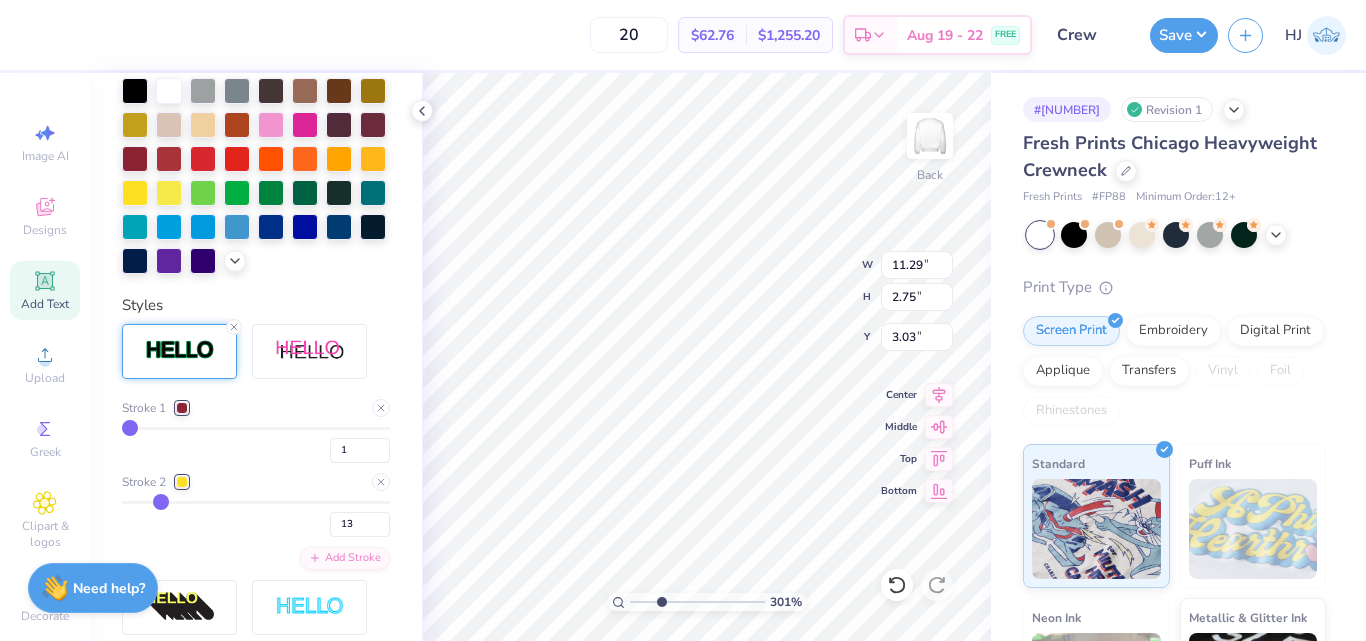 type on "12" 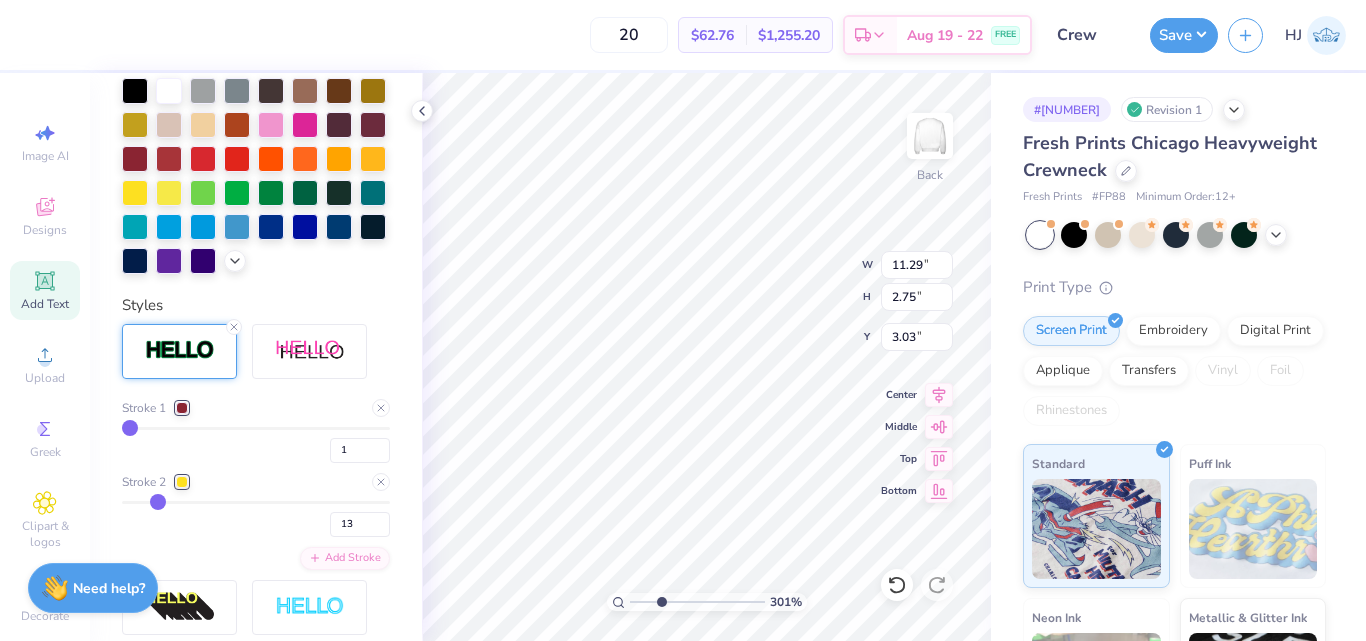 type on "12" 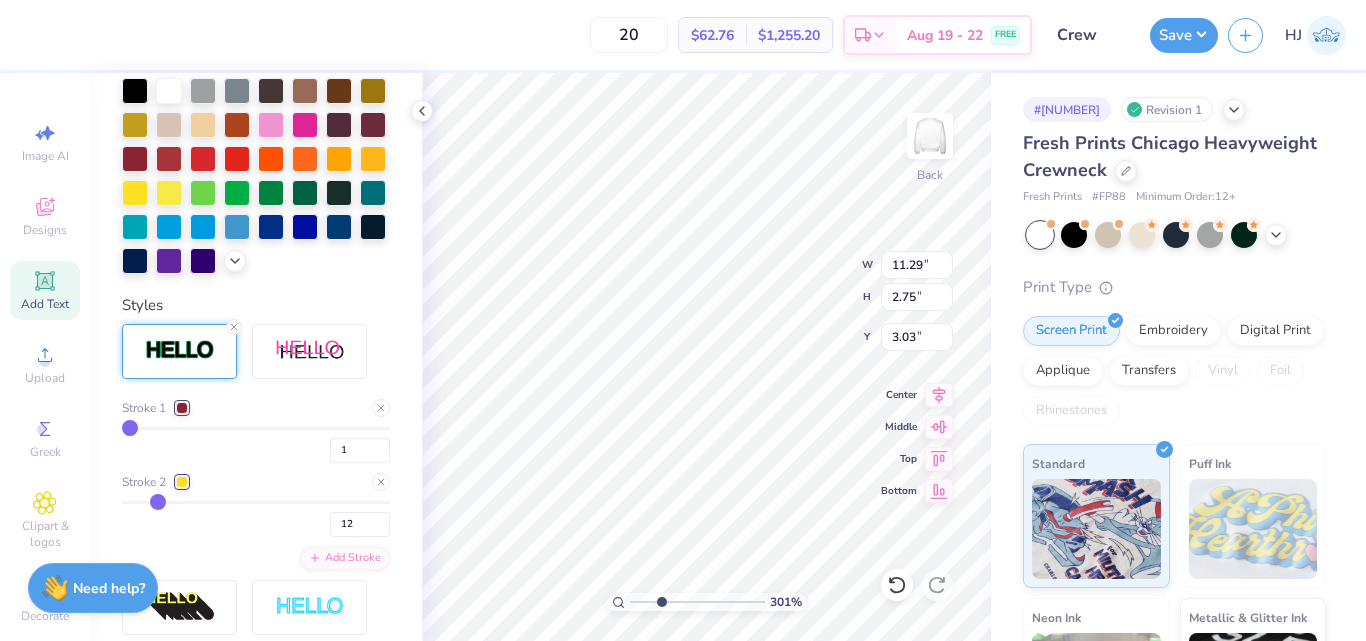 type on "11" 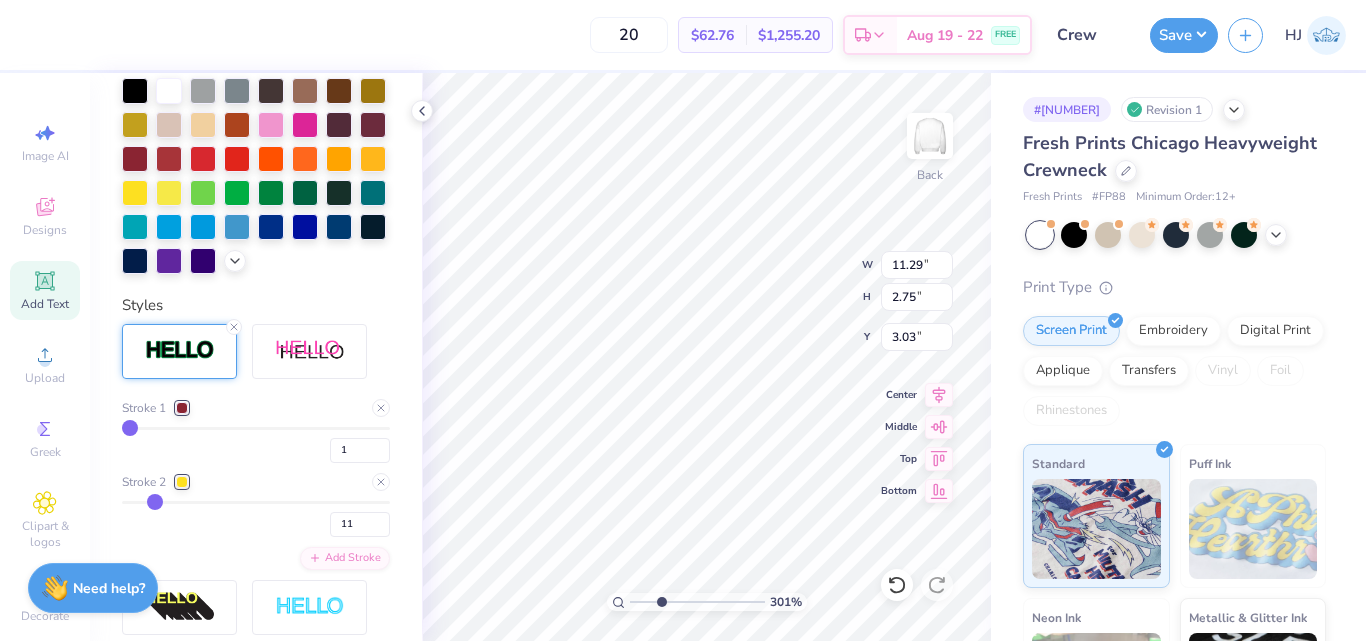 type on "10" 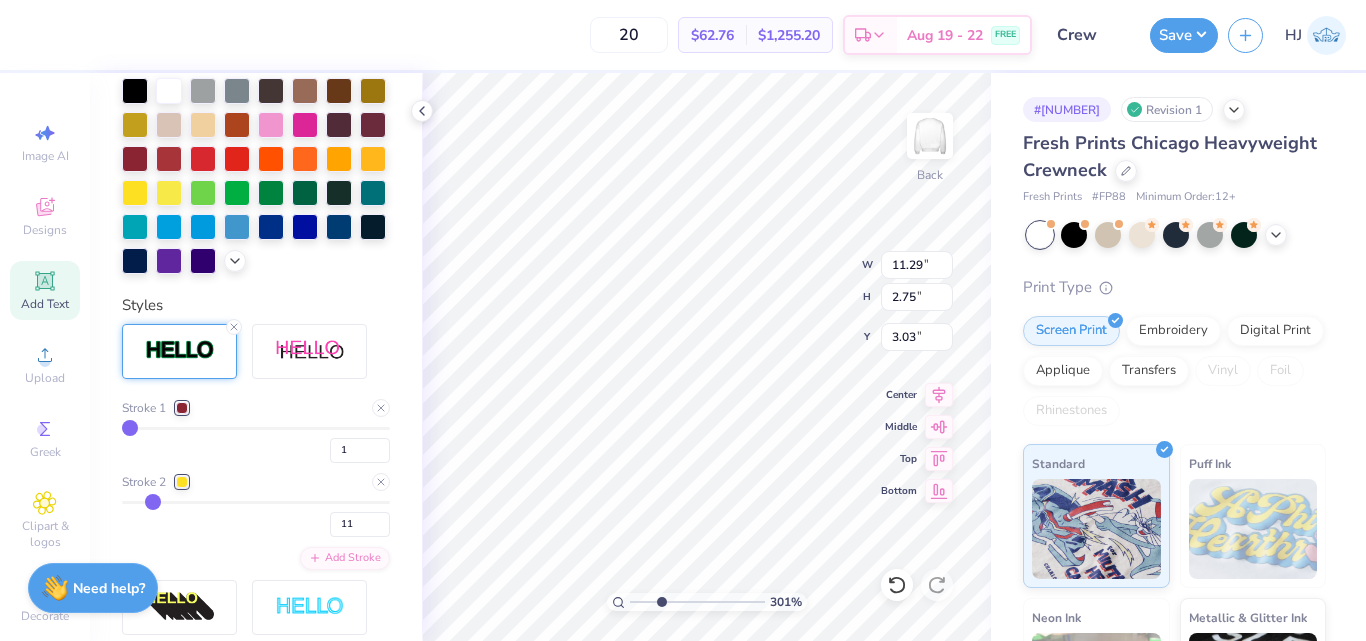 type on "10" 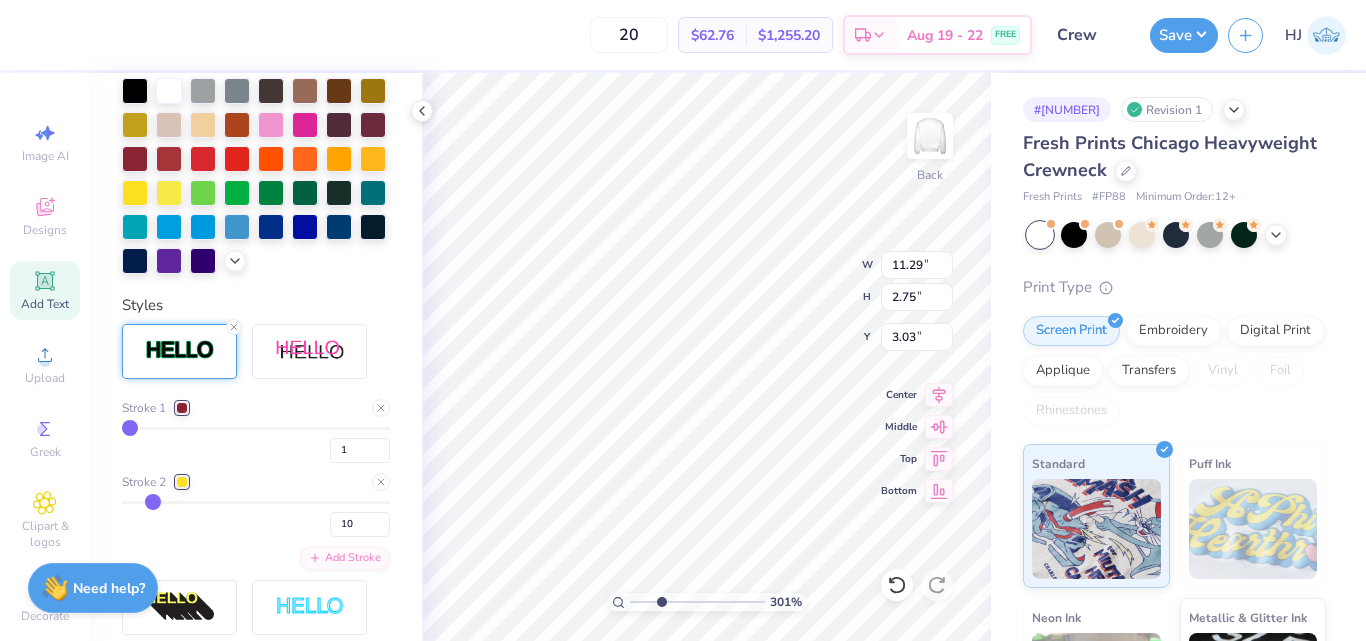type on "9" 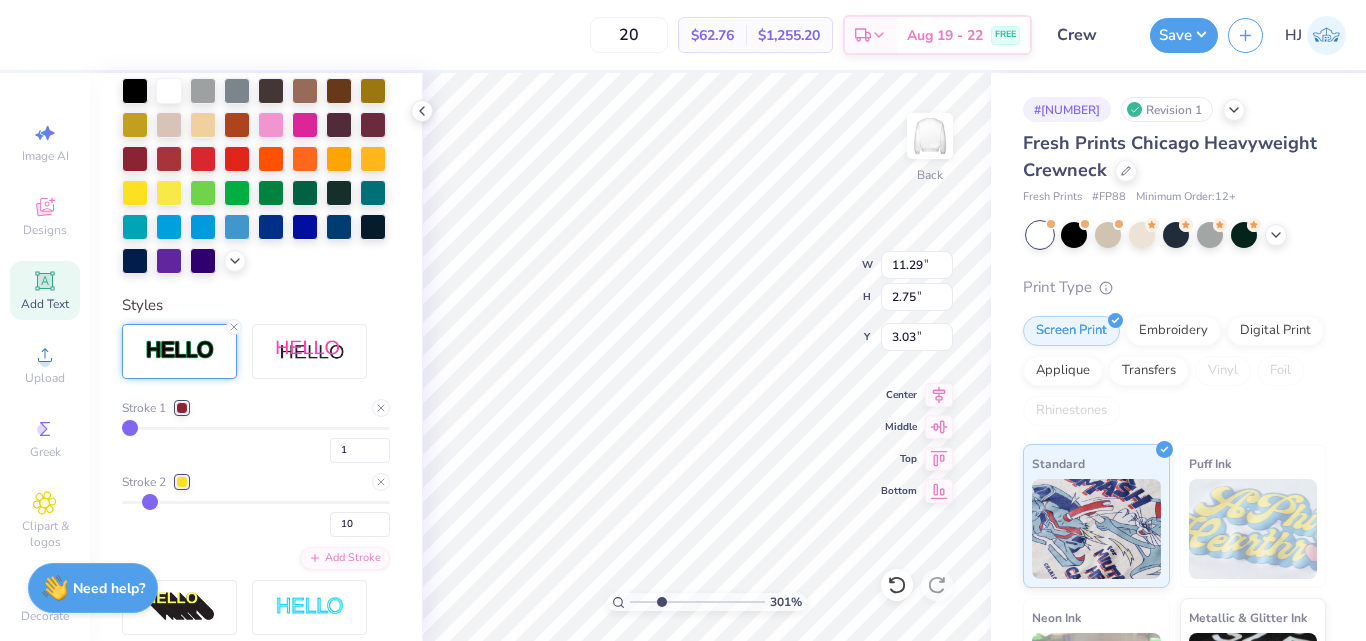 type on "9" 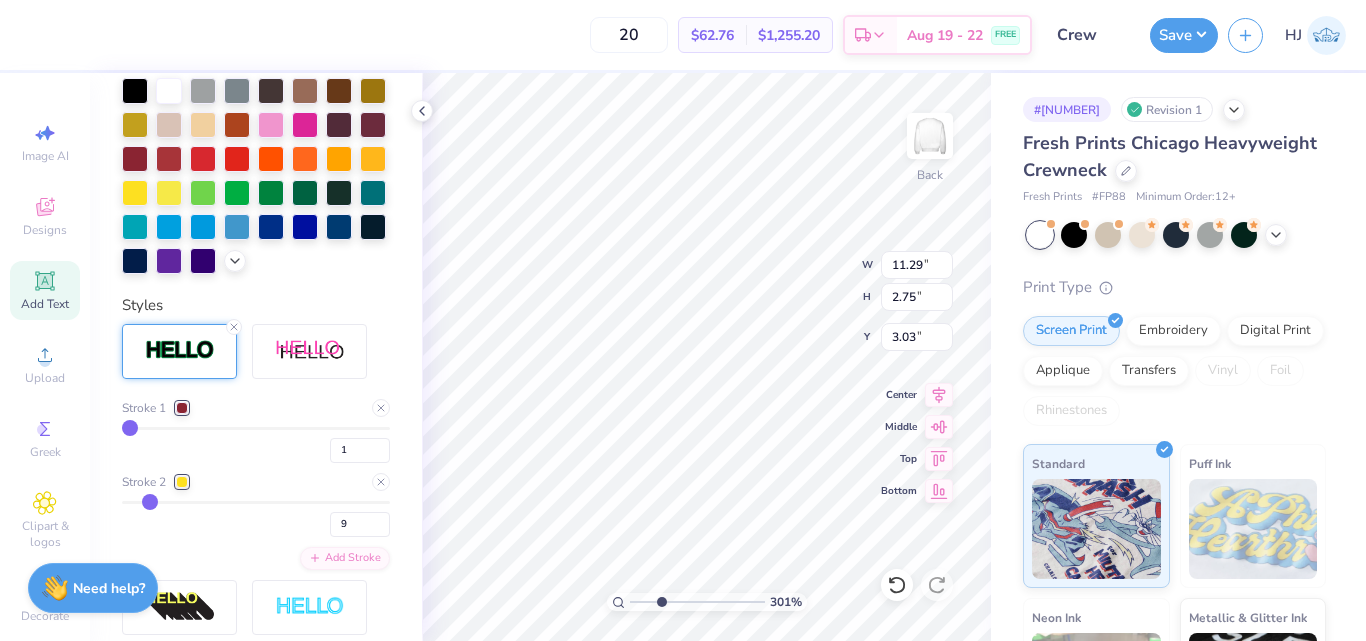 type on "8" 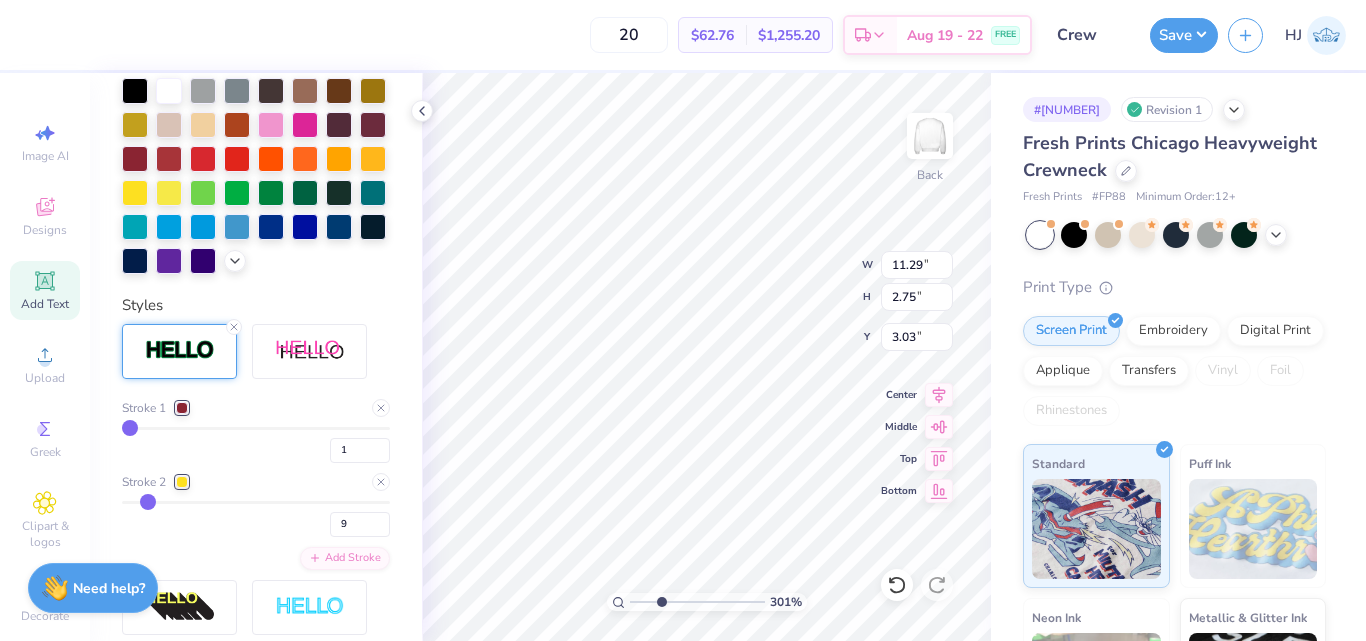 type on "8" 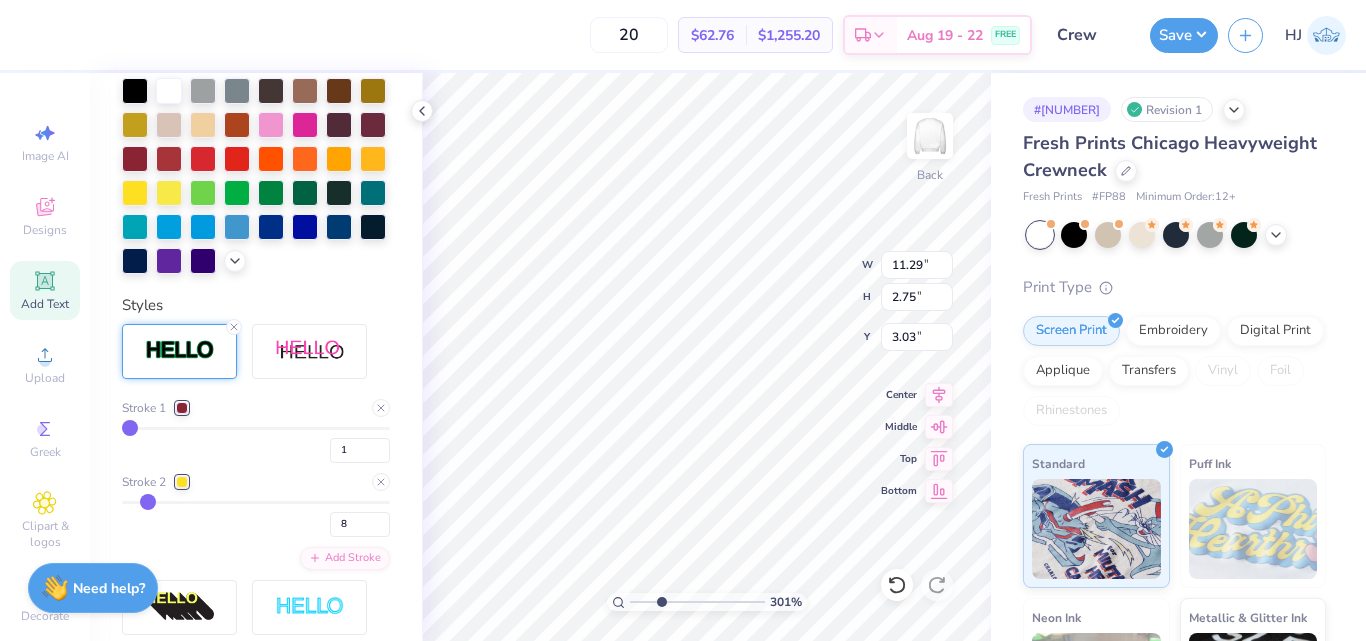 type on "7" 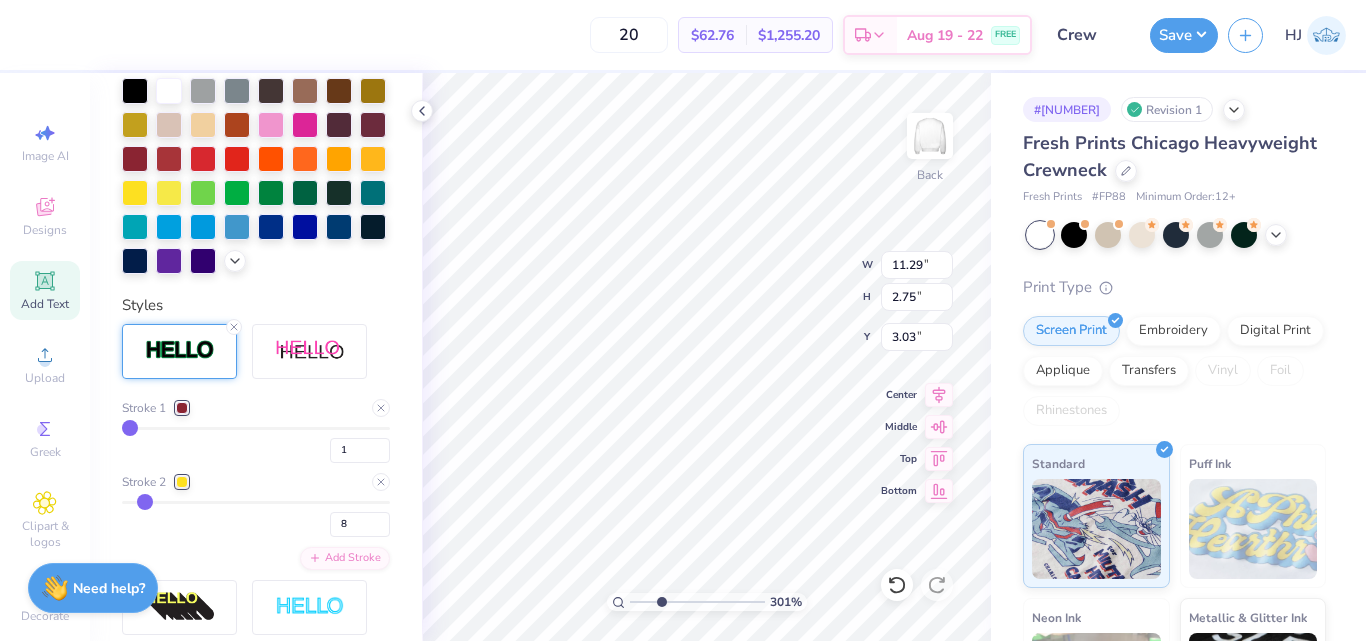 type on "7" 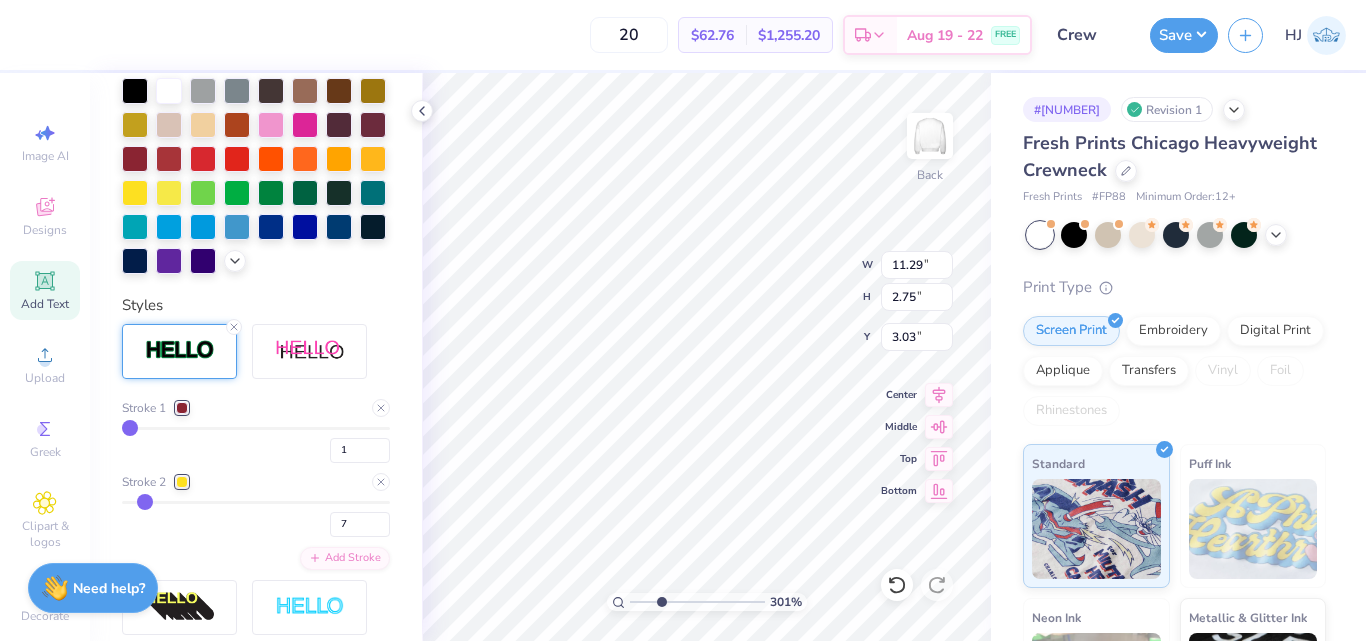 type on "6" 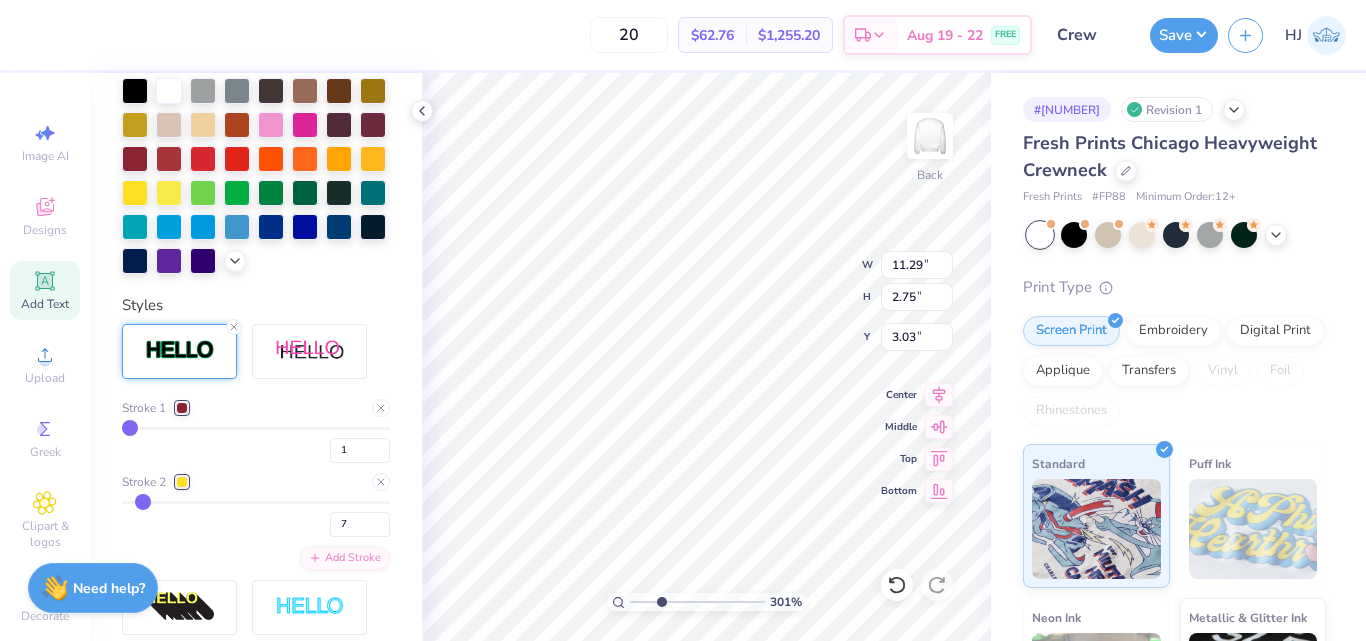 type on "6" 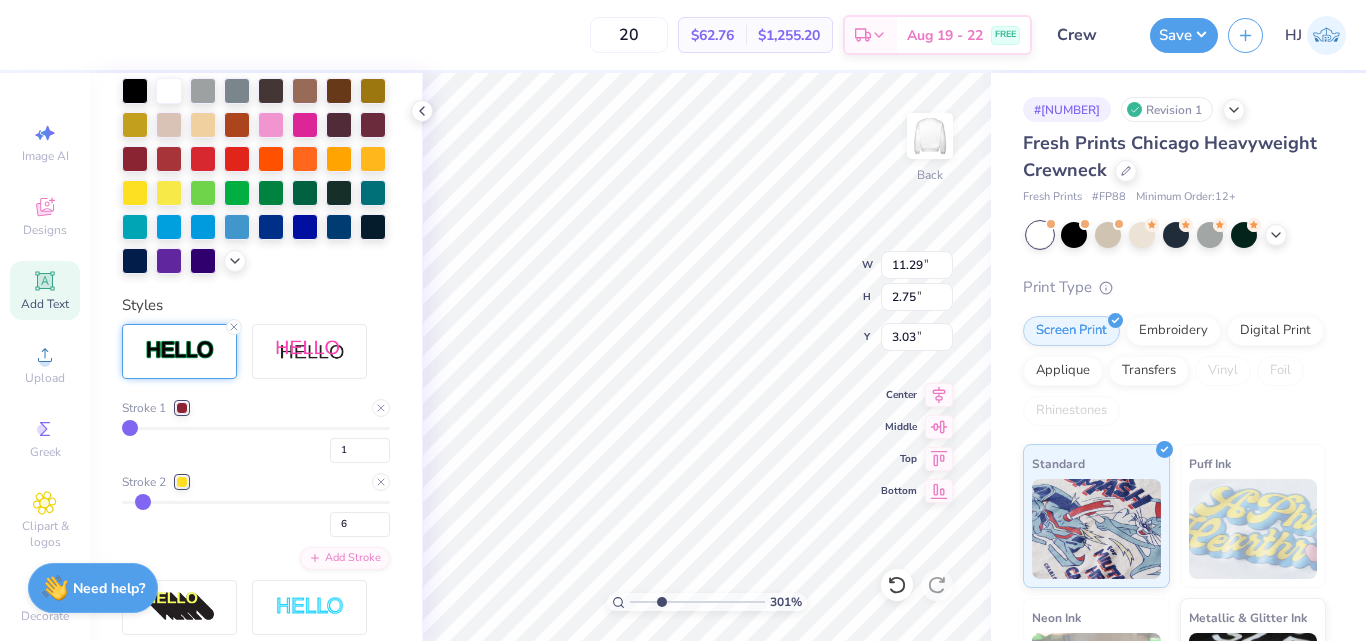 drag, startPoint x: 158, startPoint y: 534, endPoint x: 142, endPoint y: 533, distance: 16.03122 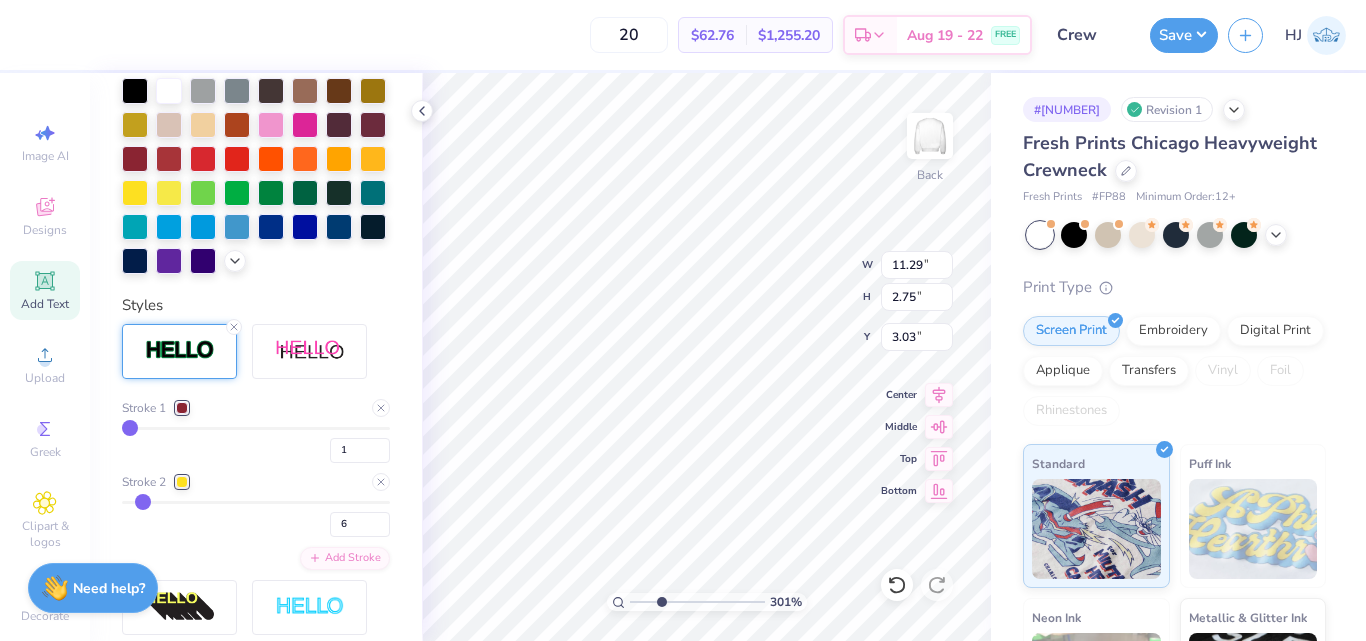 type on "3.00581987268405" 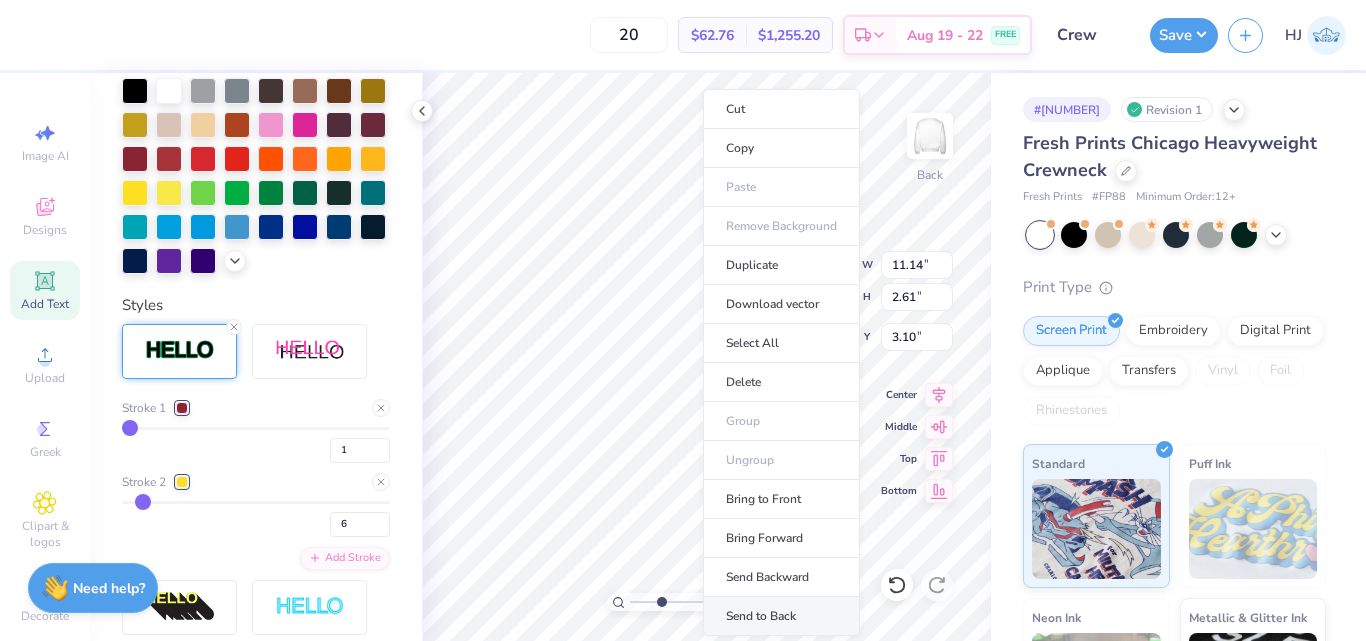 click on "Send to Back" at bounding box center (781, 616) 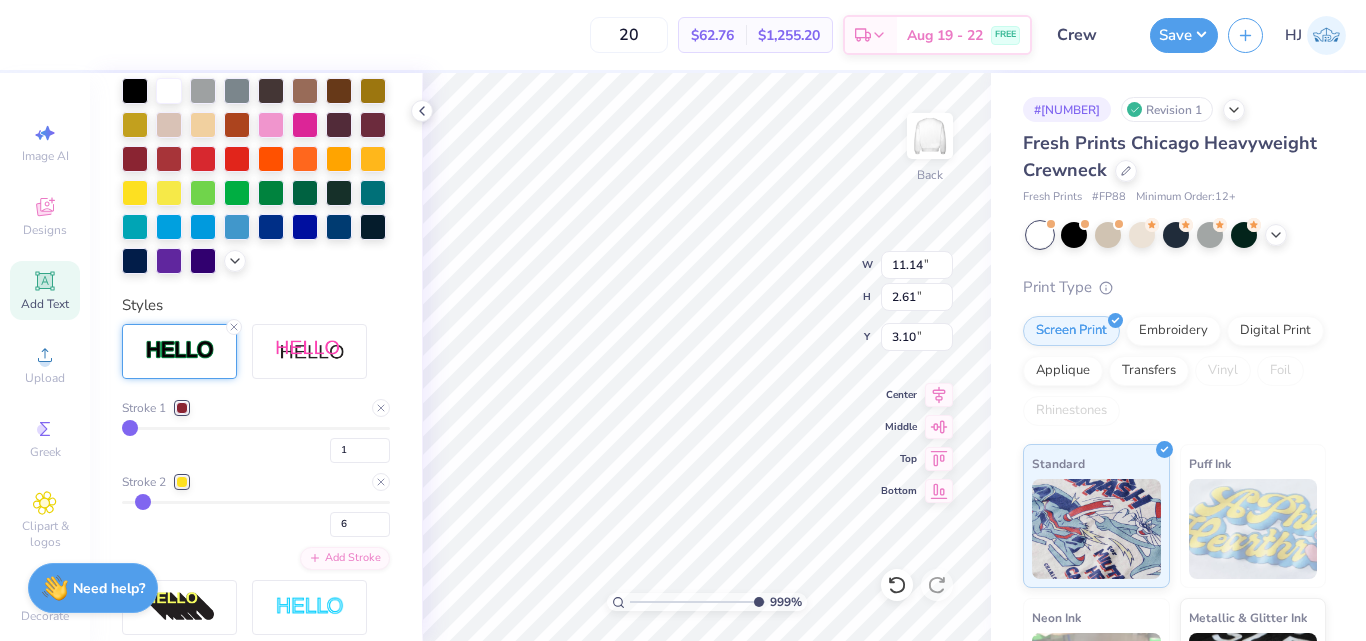 type on "10" 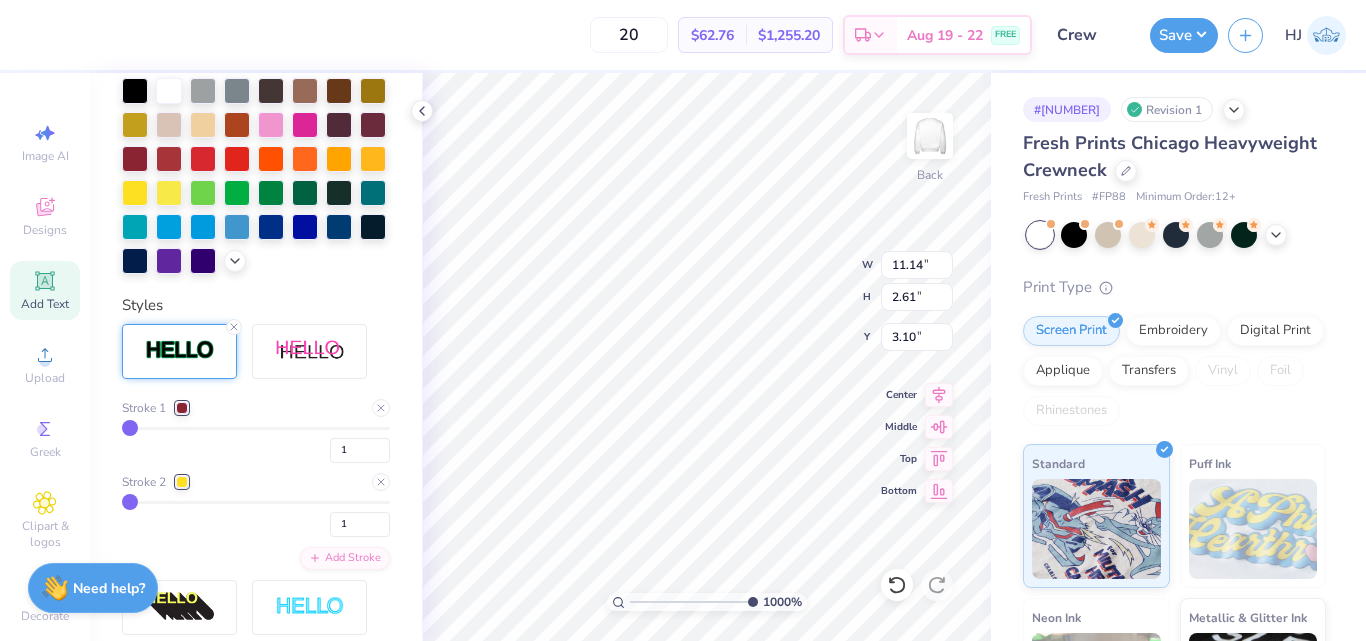 type on "11.04" 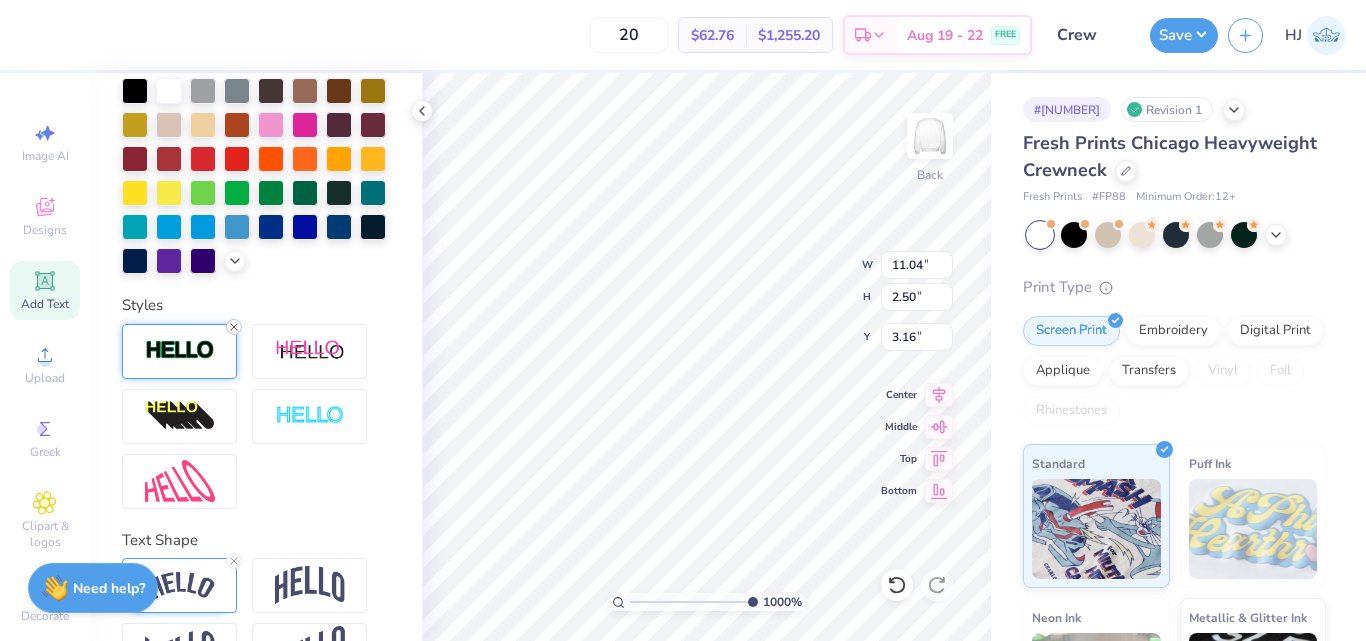 click 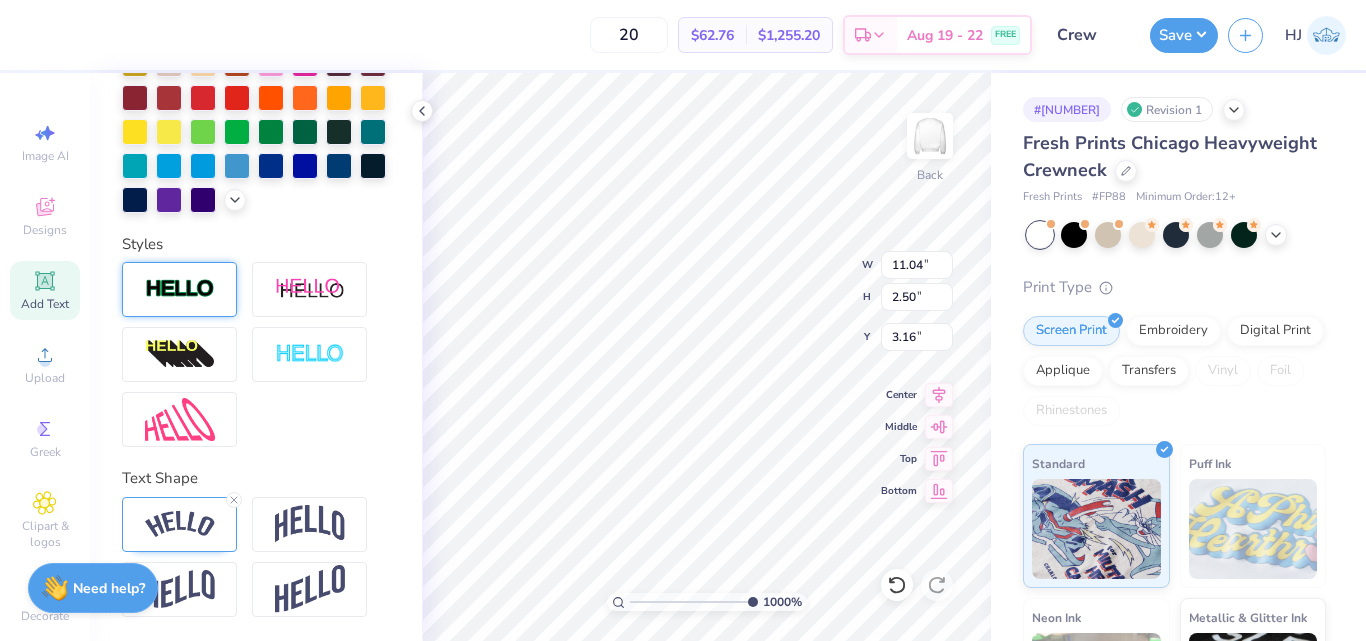 type on "11.02" 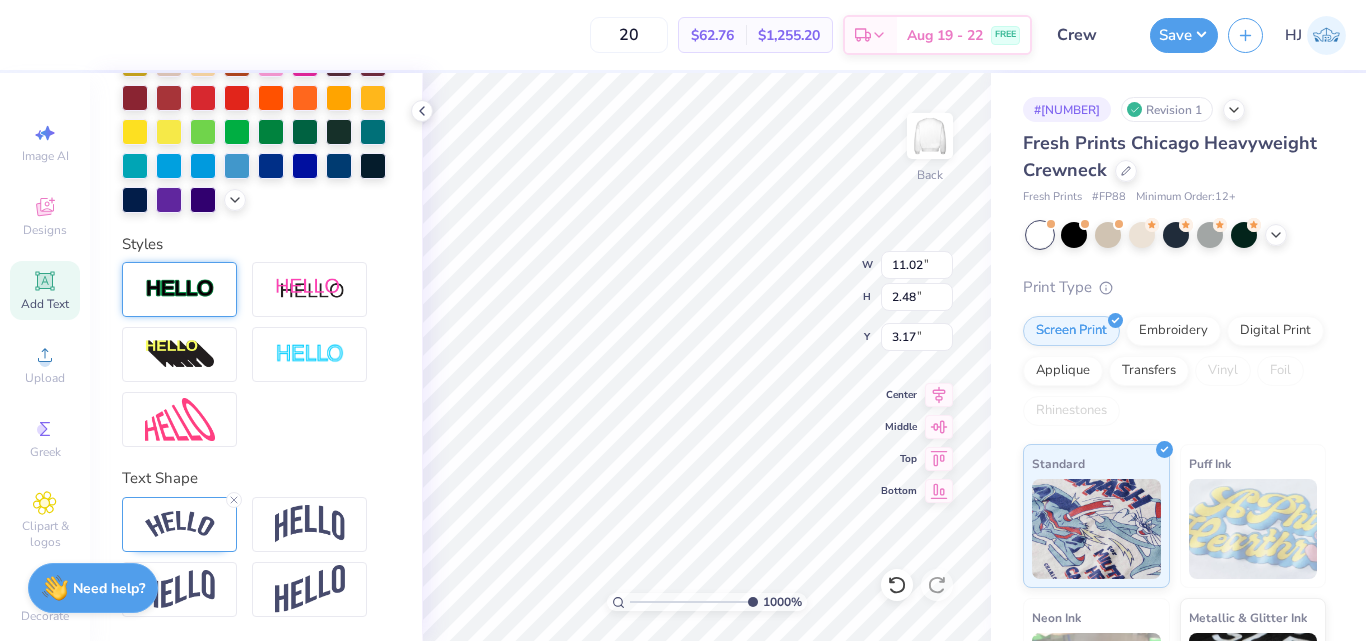 scroll, scrollTop: 461, scrollLeft: 0, axis: vertical 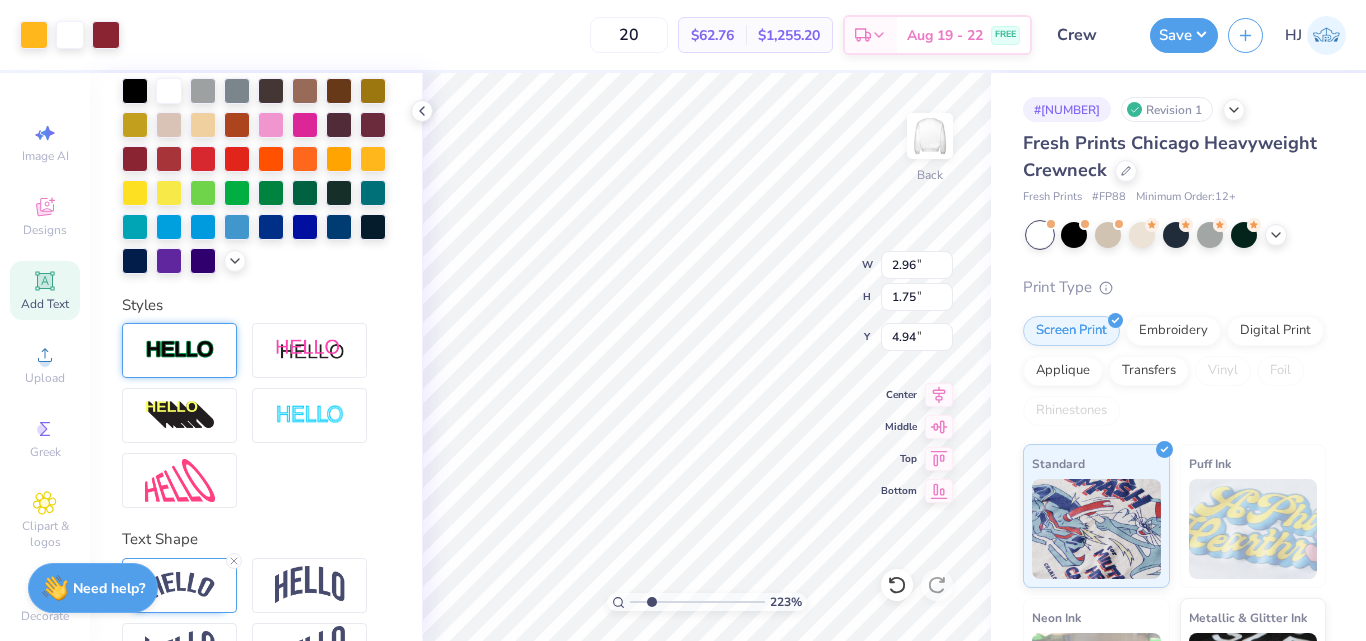 type on "2.22962763702902" 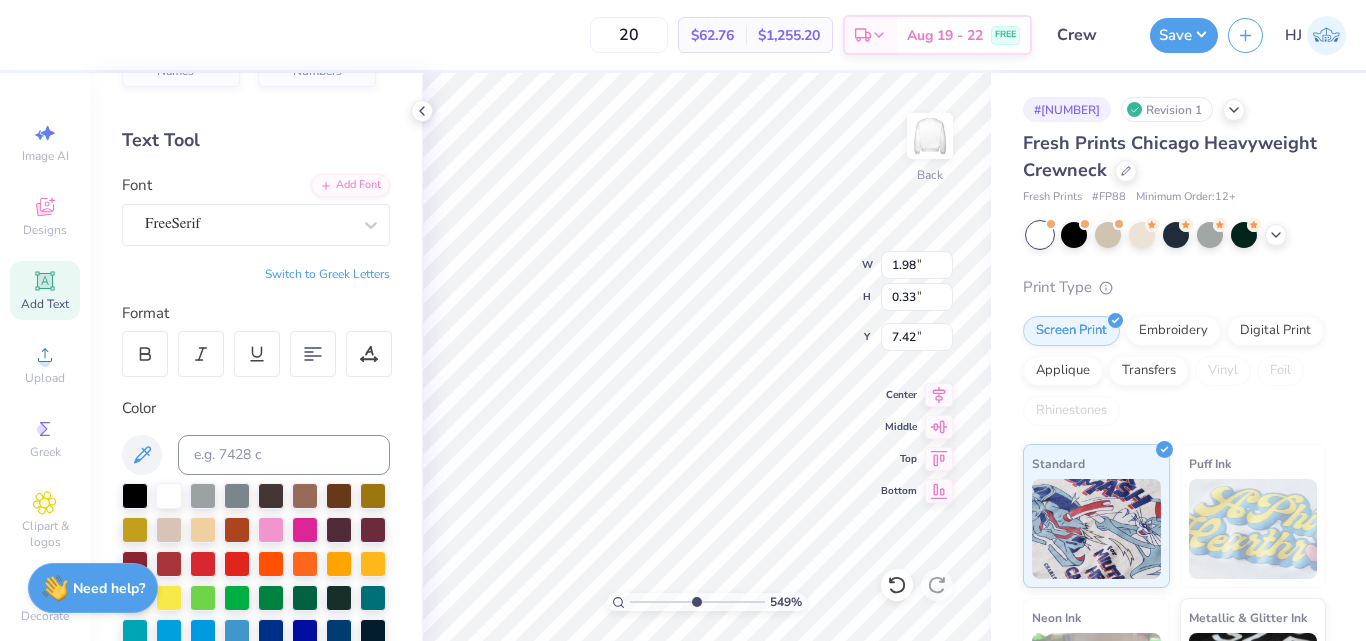 scroll, scrollTop: 0, scrollLeft: 0, axis: both 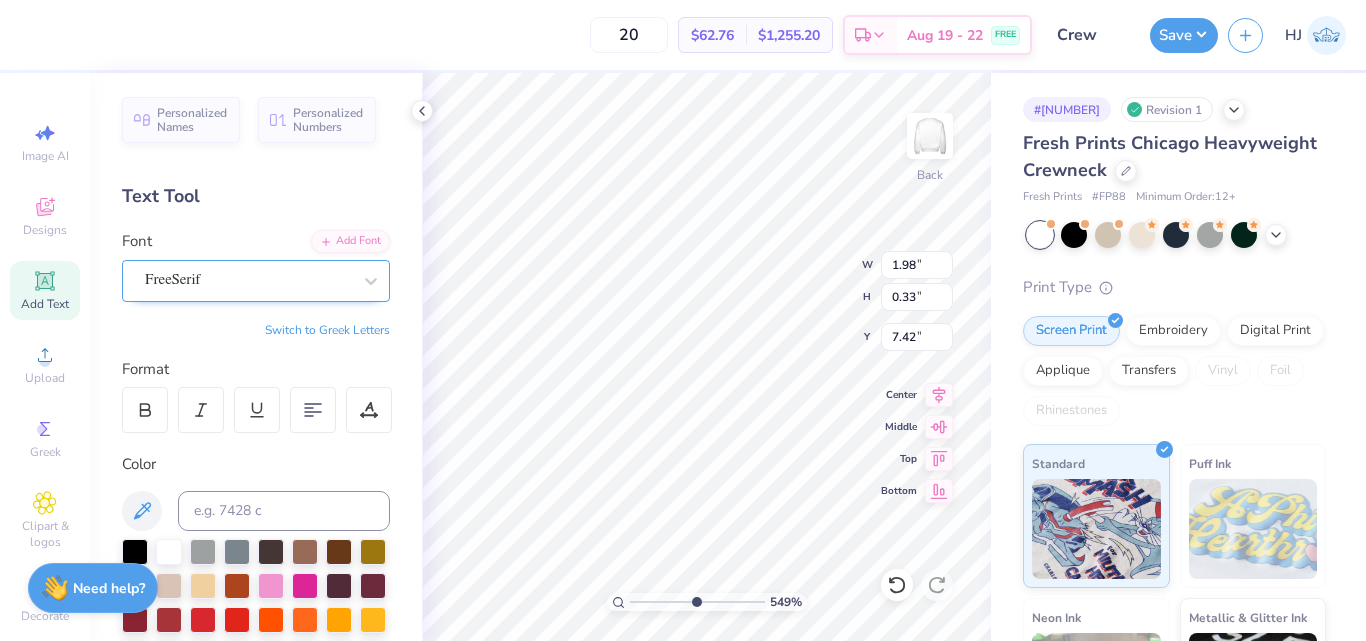 click on "FreeSerif" at bounding box center (248, 280) 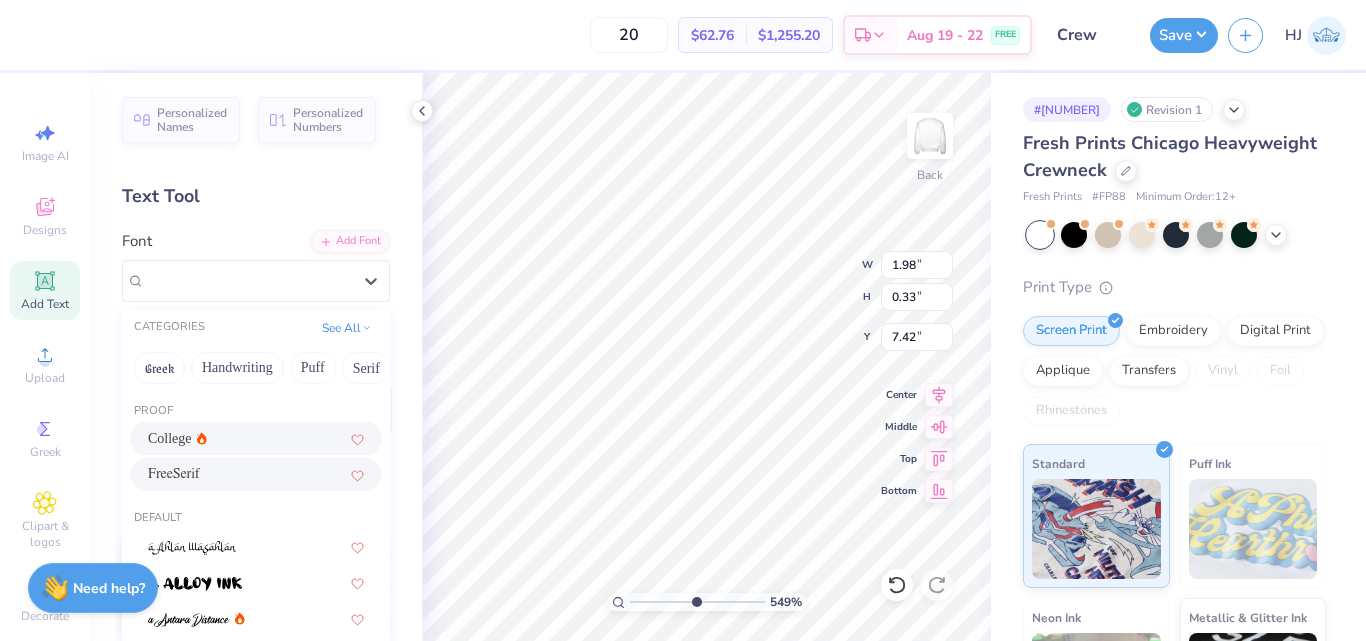 click on "College" at bounding box center [256, 438] 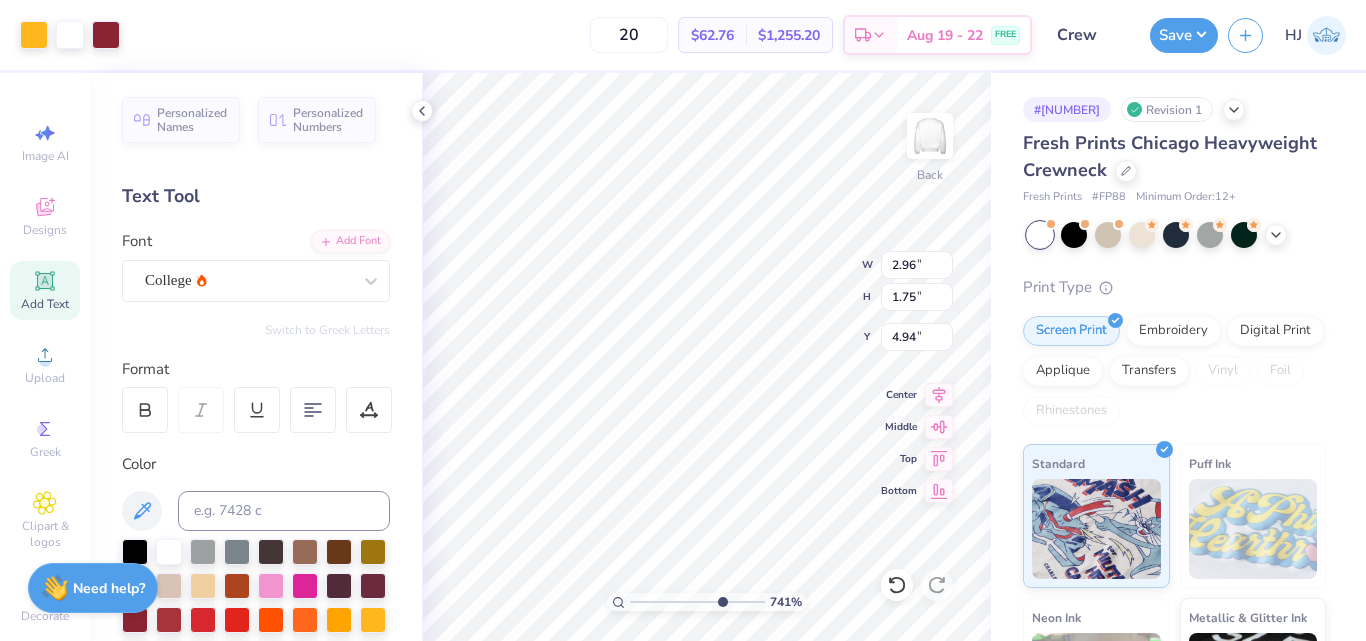 type on "7.40707032156098" 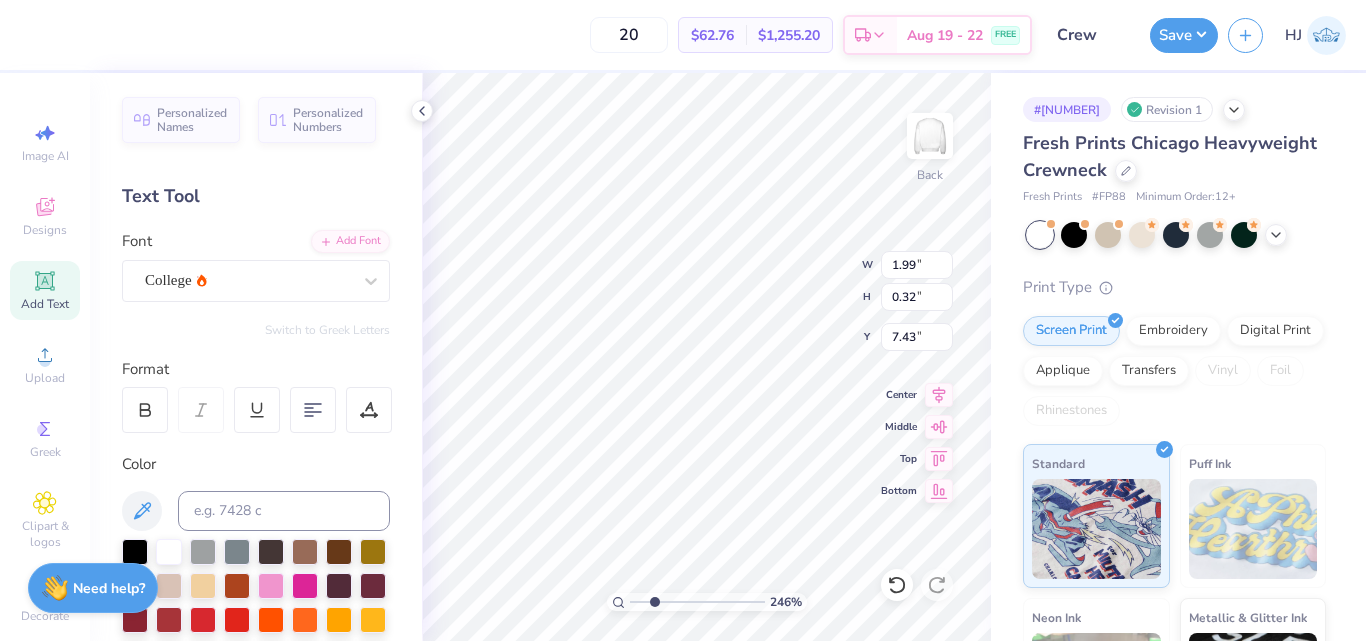 type on "2.22962763702902" 